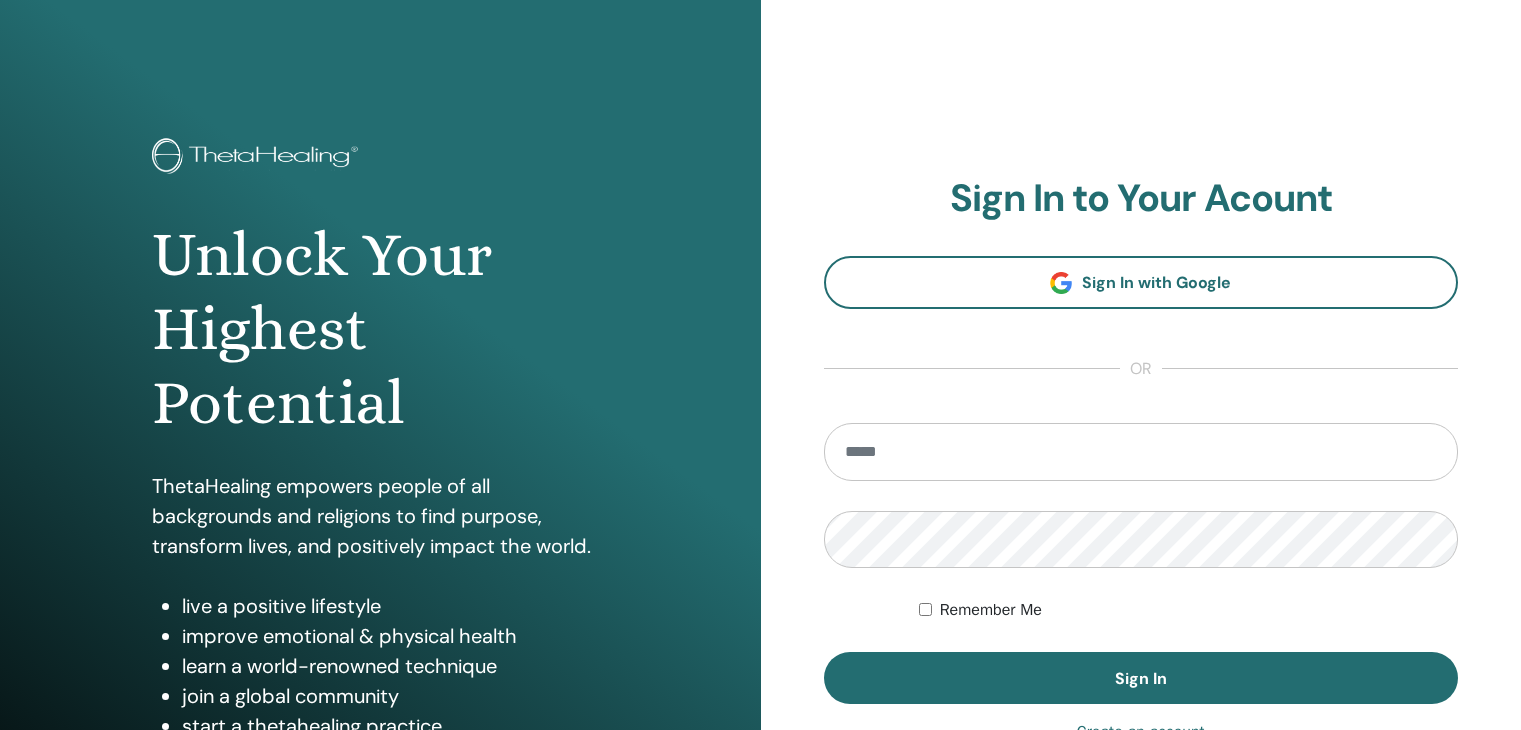 scroll, scrollTop: 0, scrollLeft: 0, axis: both 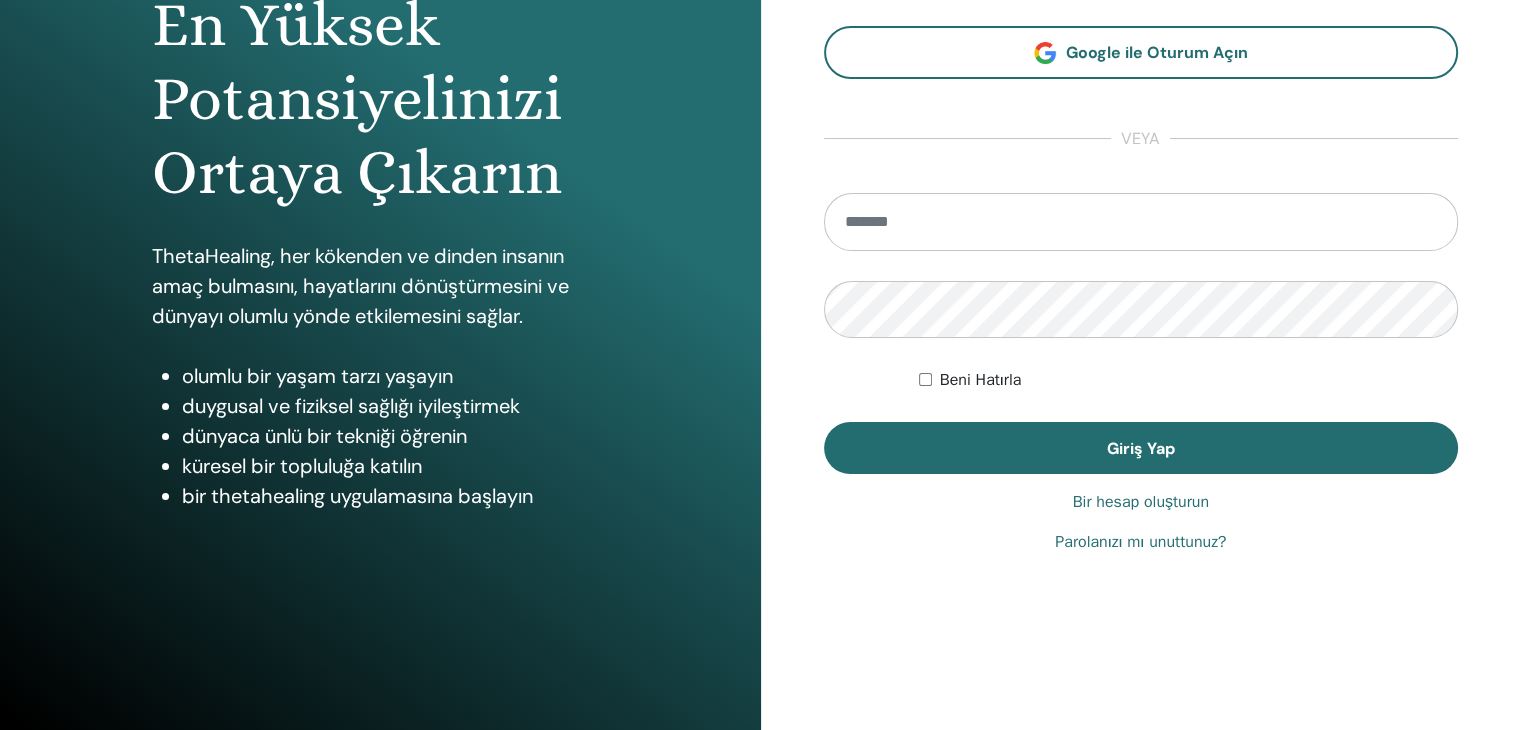 click on "Bir hesap oluşturun" at bounding box center (1141, 502) 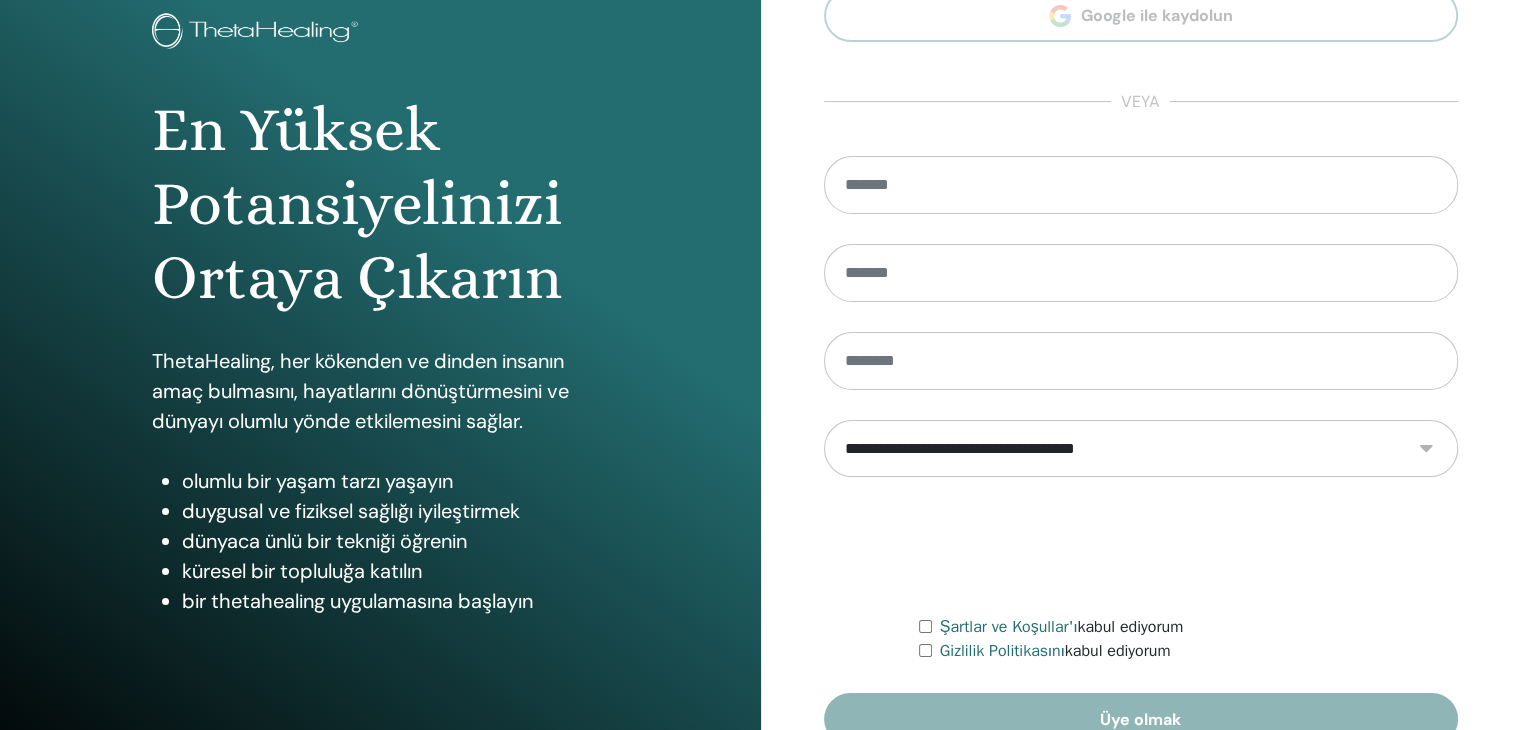 scroll, scrollTop: 0, scrollLeft: 0, axis: both 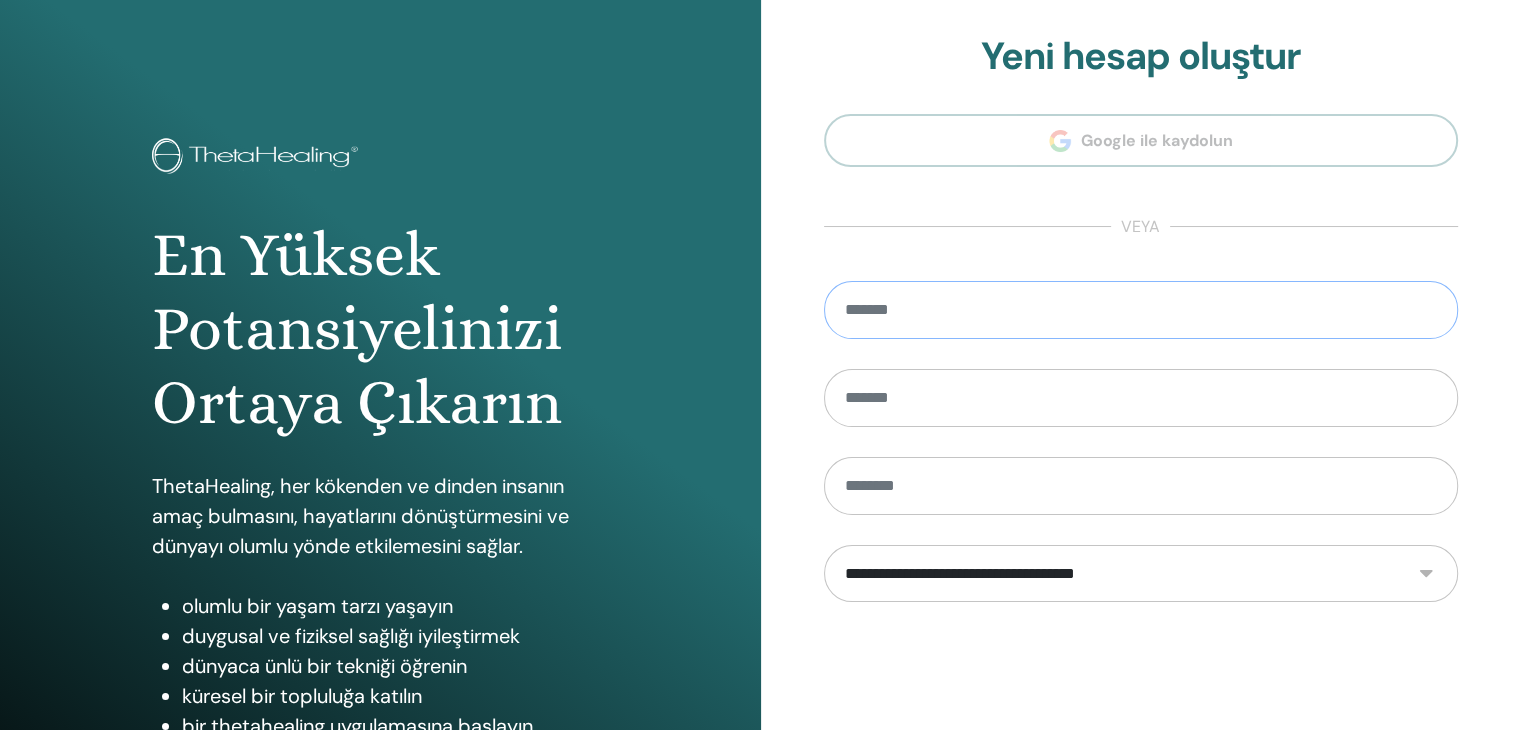 click at bounding box center [1141, 310] 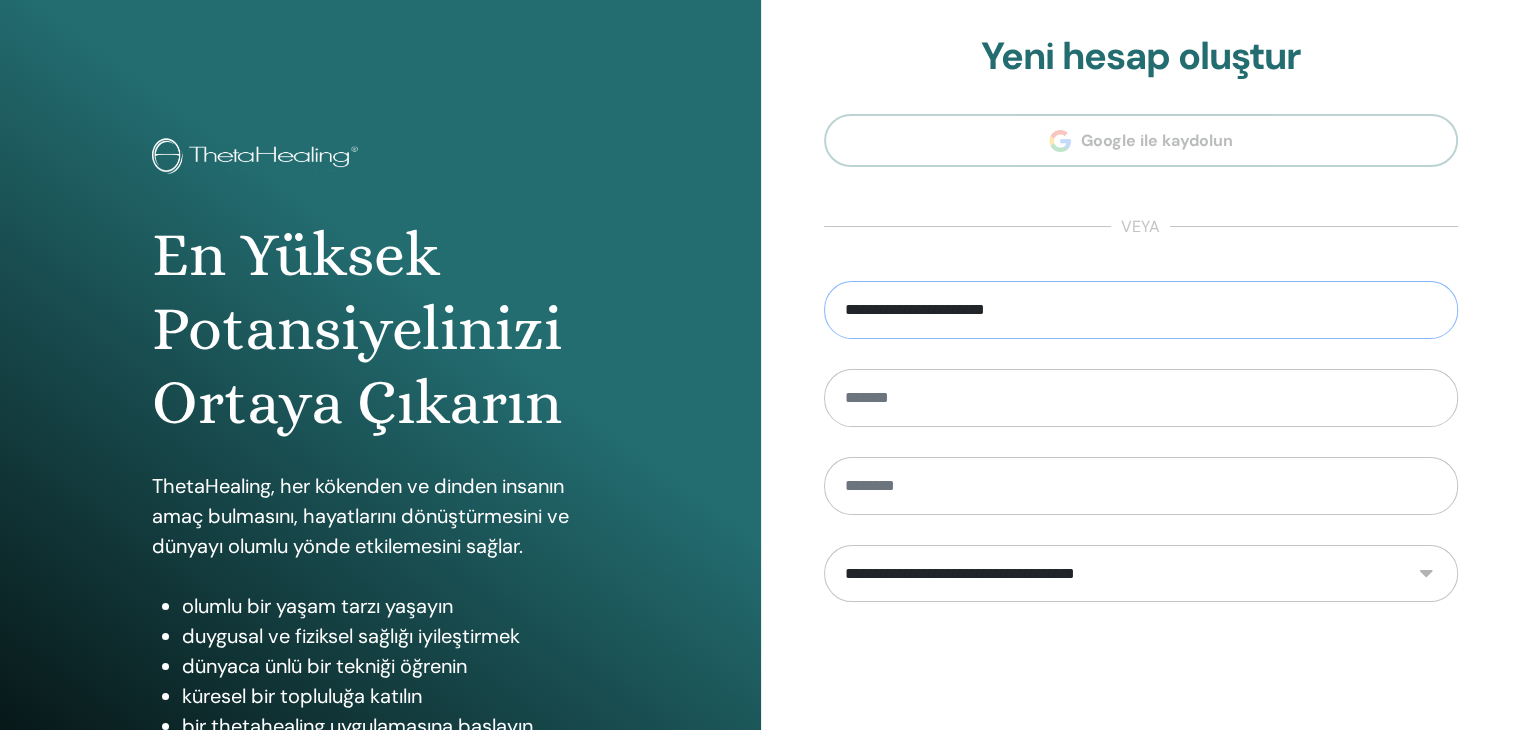type on "**********" 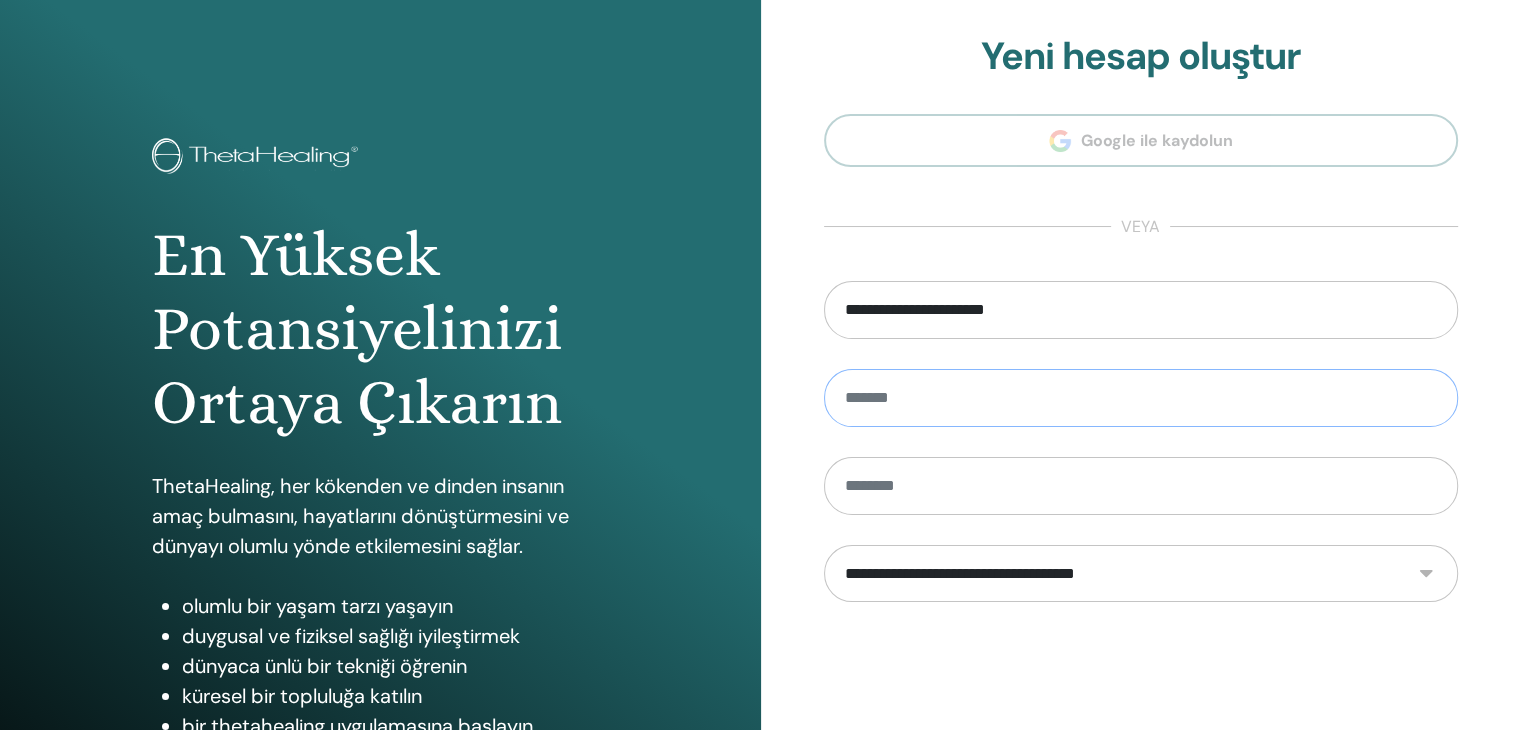 click at bounding box center (1141, 398) 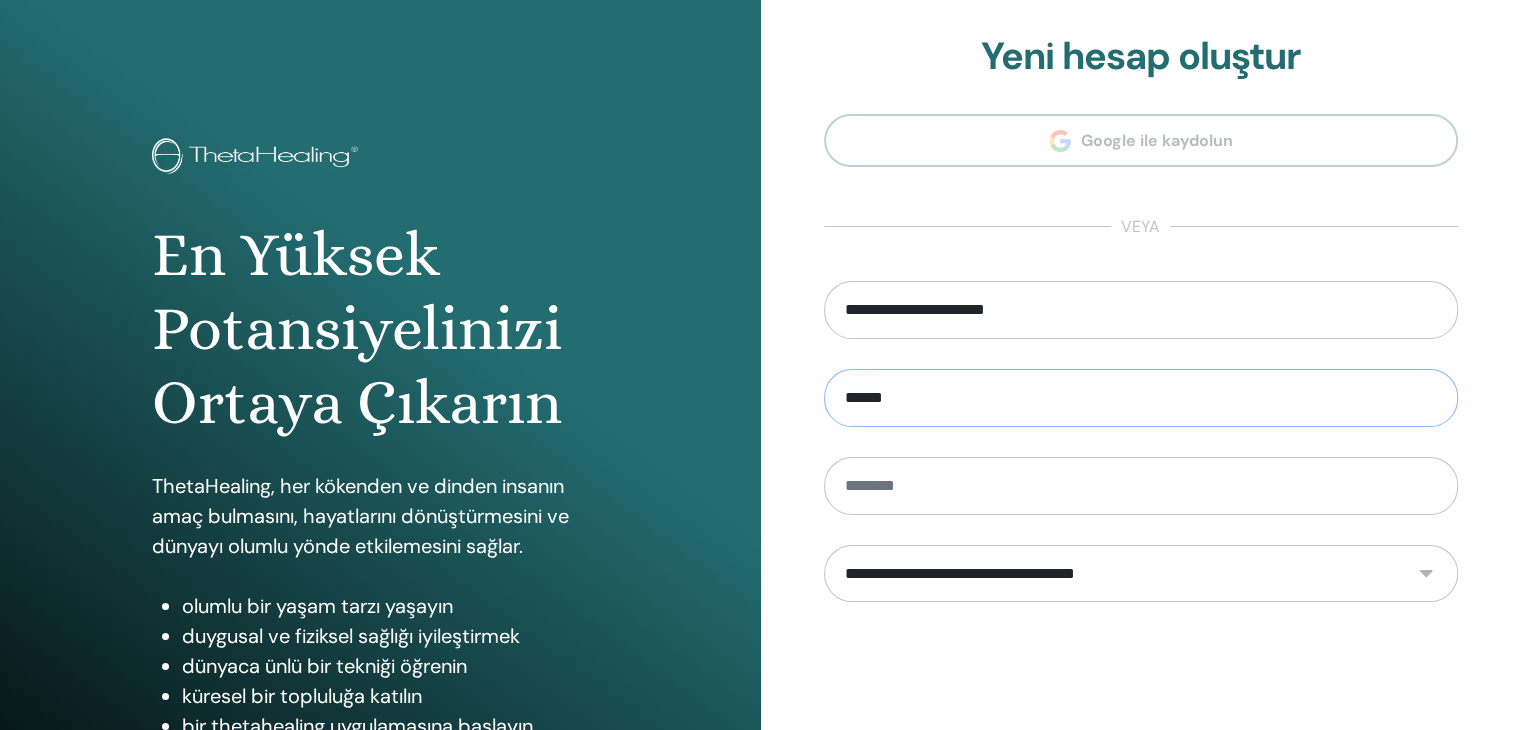 type on "******" 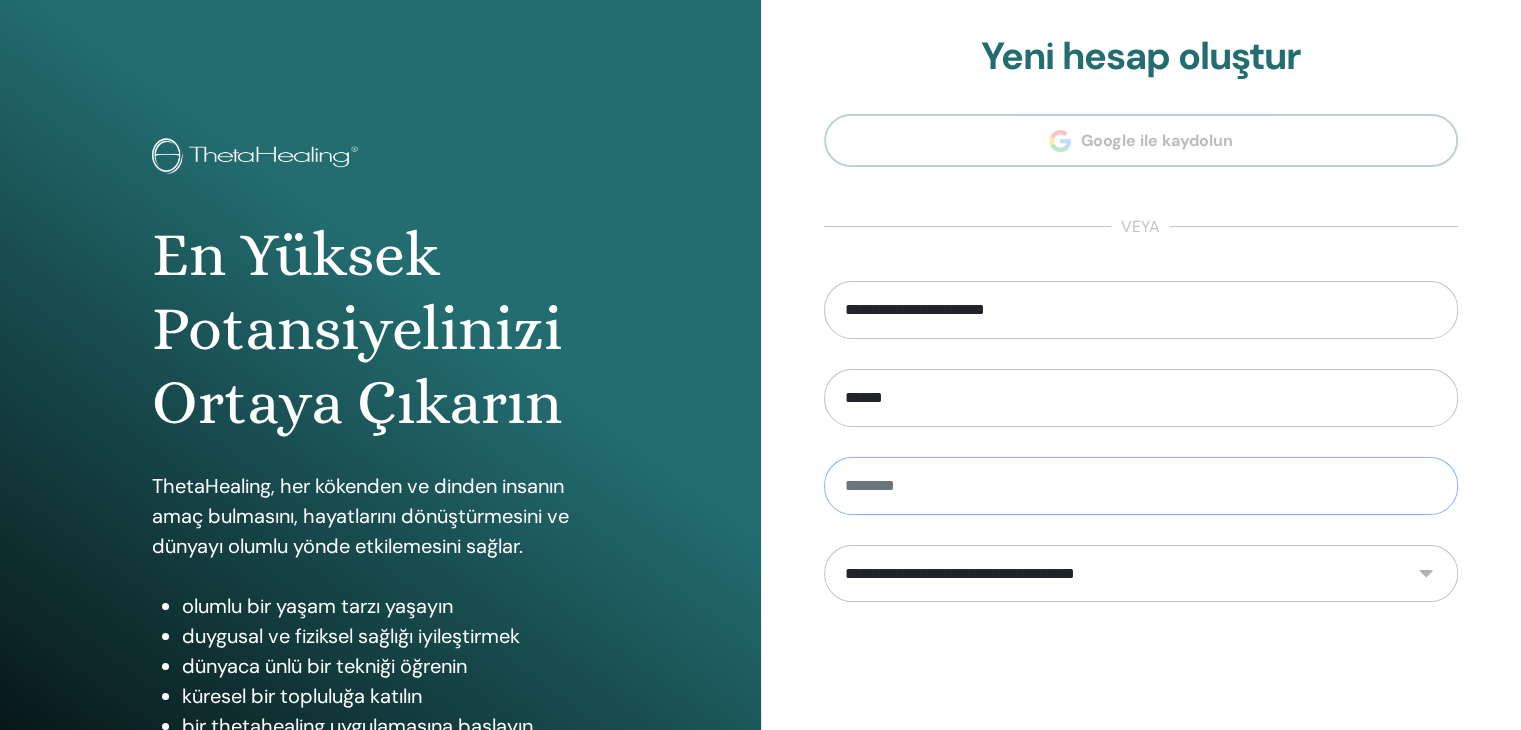 click at bounding box center (1141, 486) 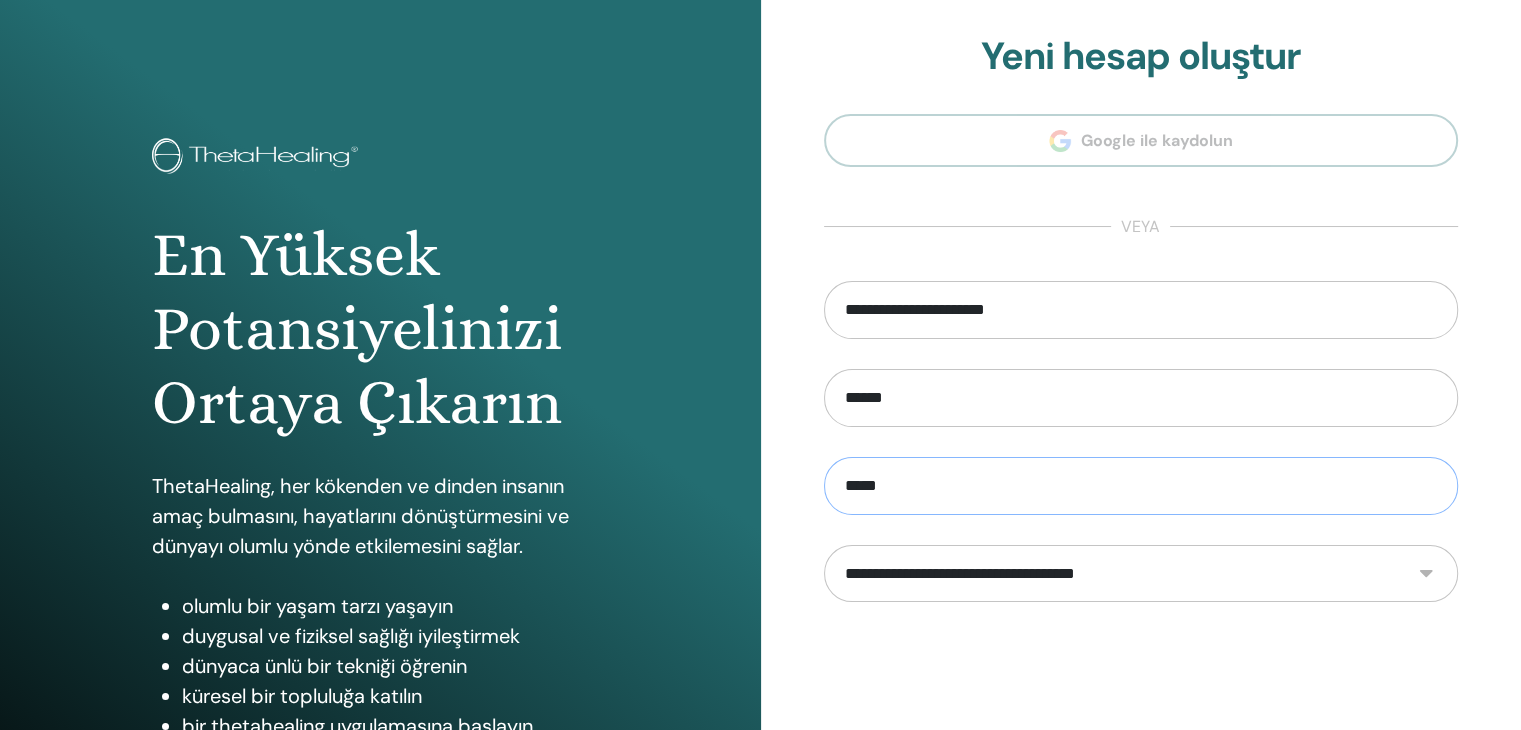 type on "*****" 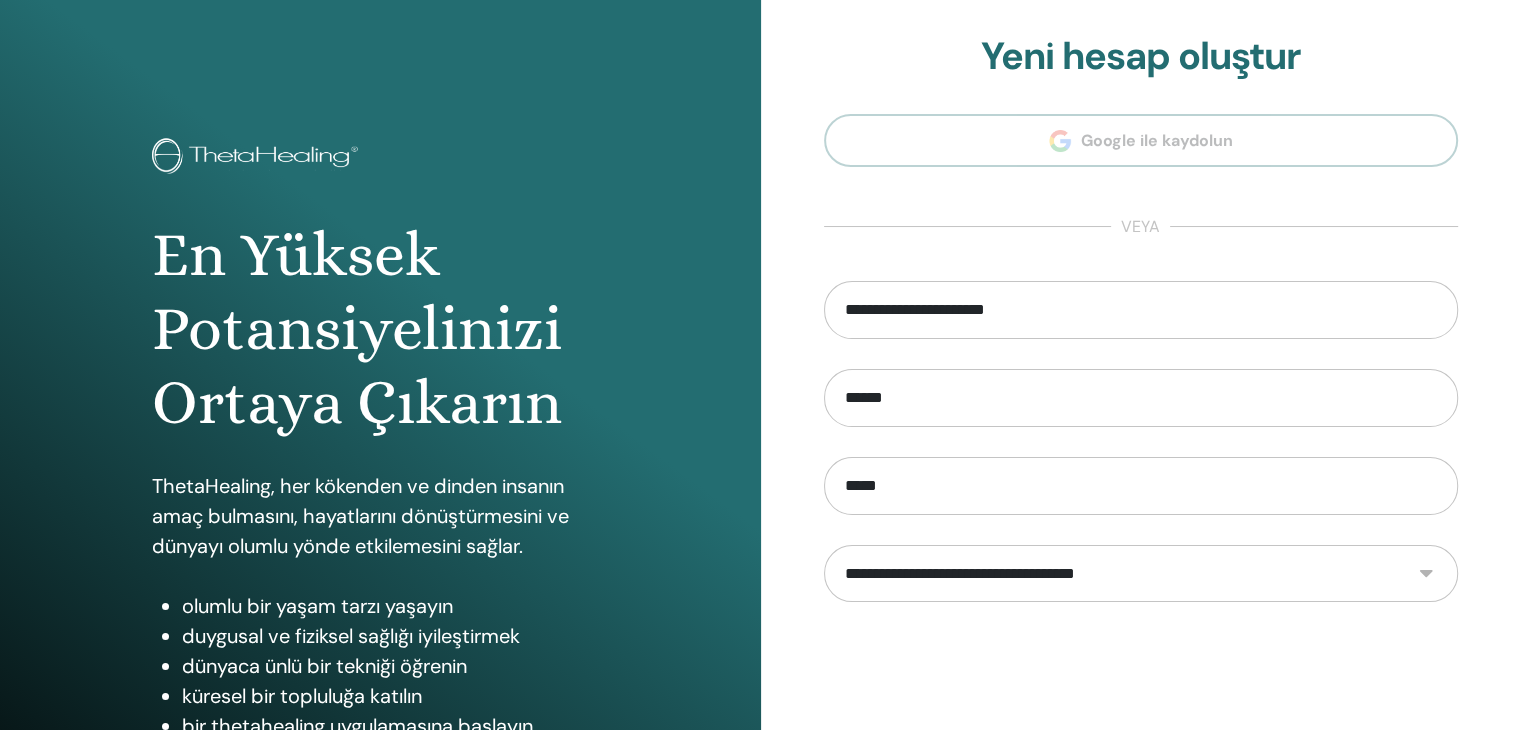 click on "**********" at bounding box center (1141, 574) 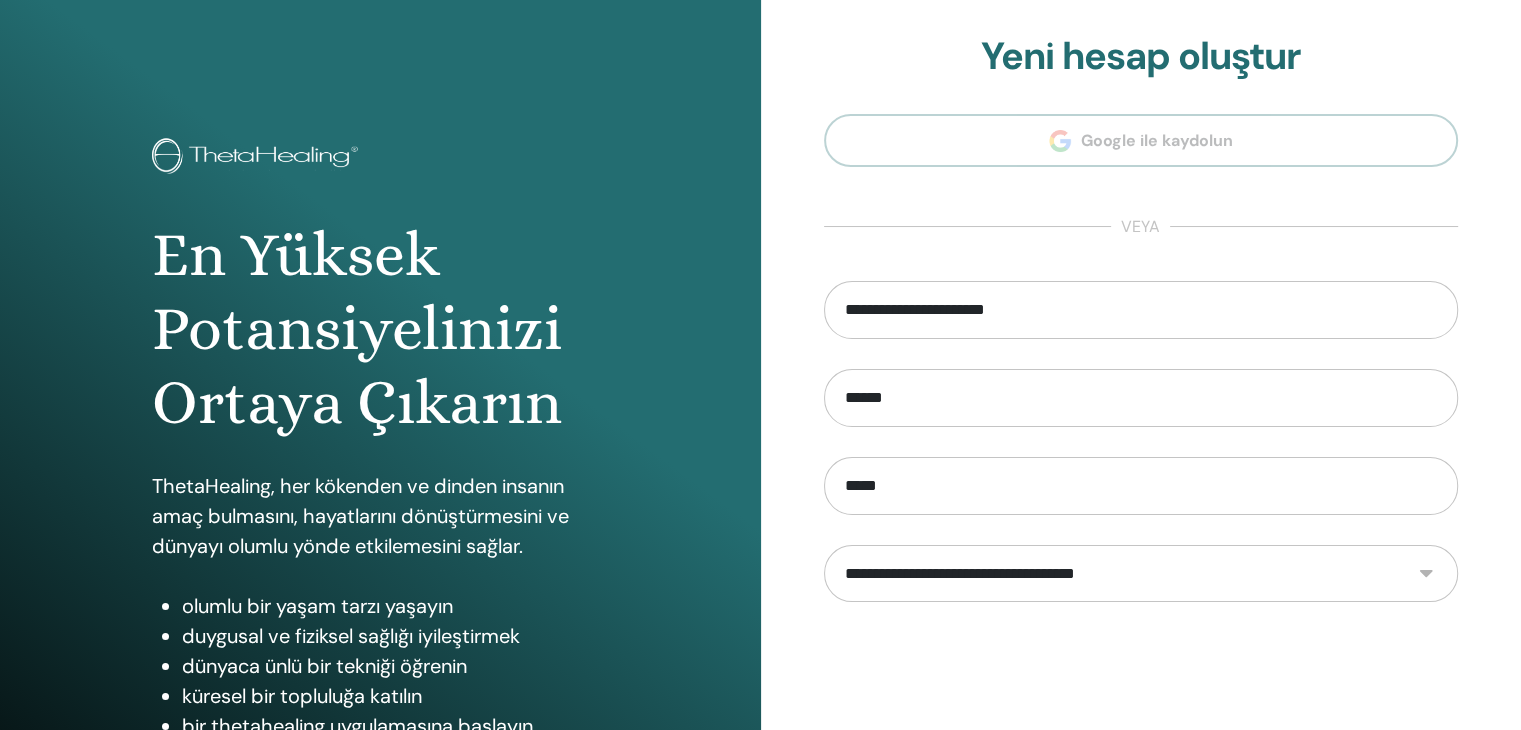 select on "***" 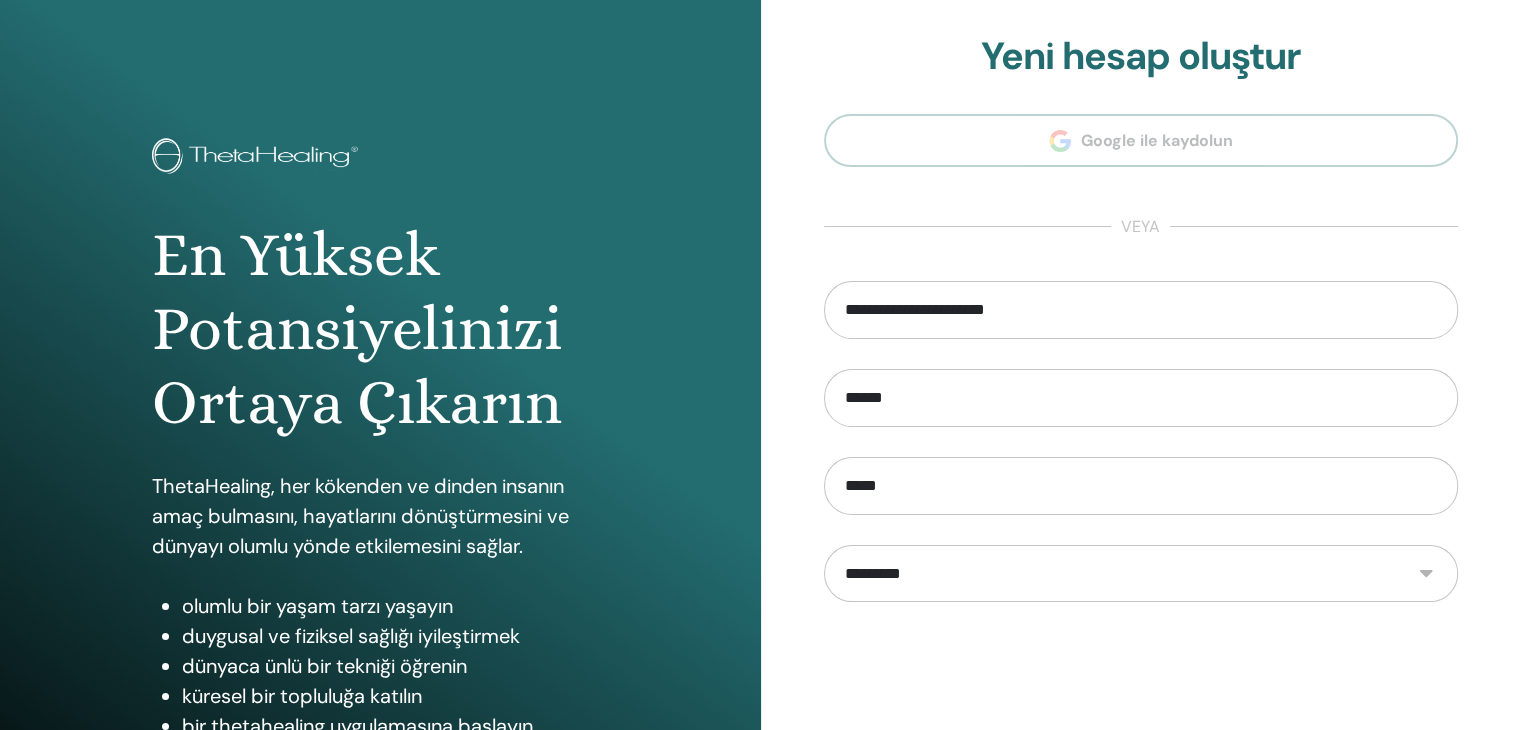 click on "**********" at bounding box center (1141, 574) 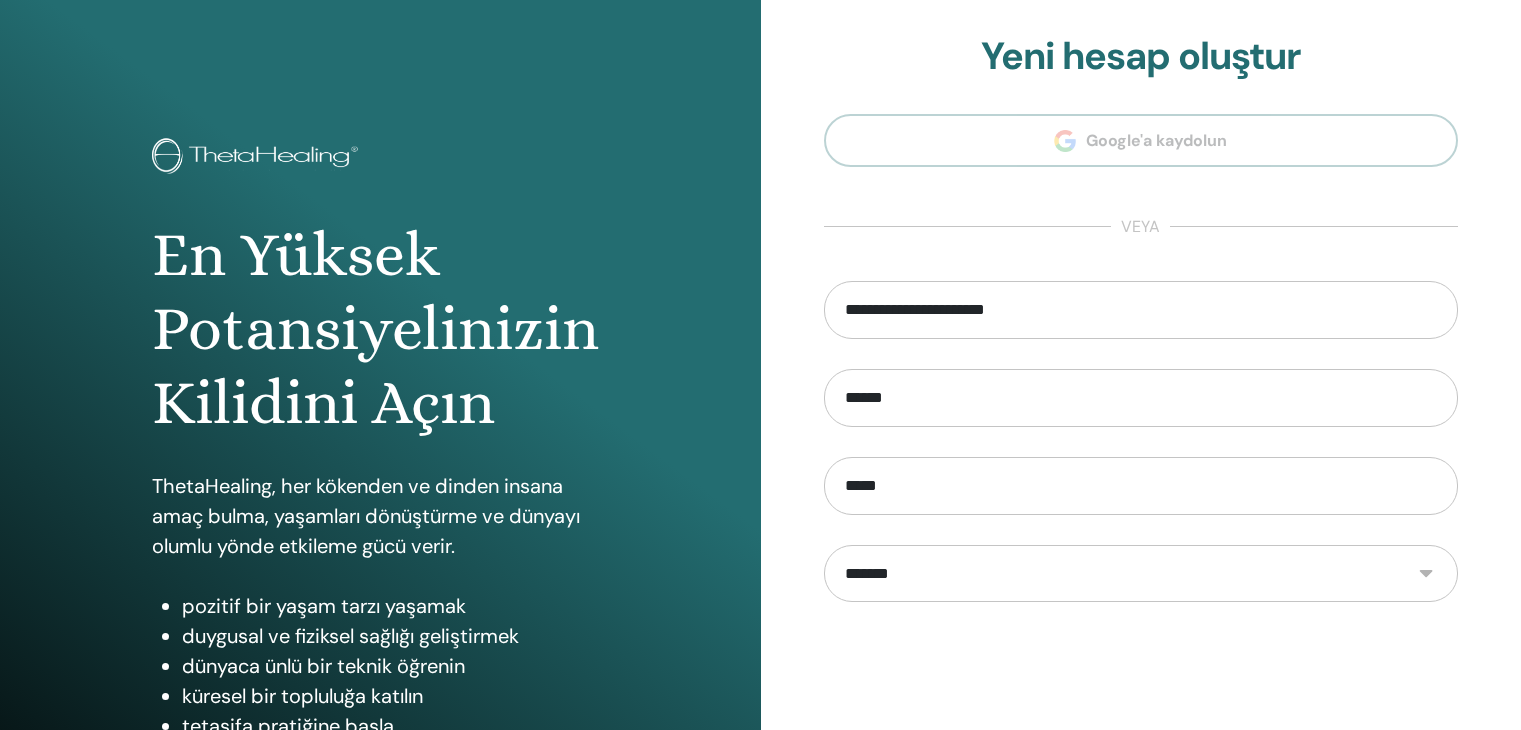 scroll, scrollTop: 0, scrollLeft: 0, axis: both 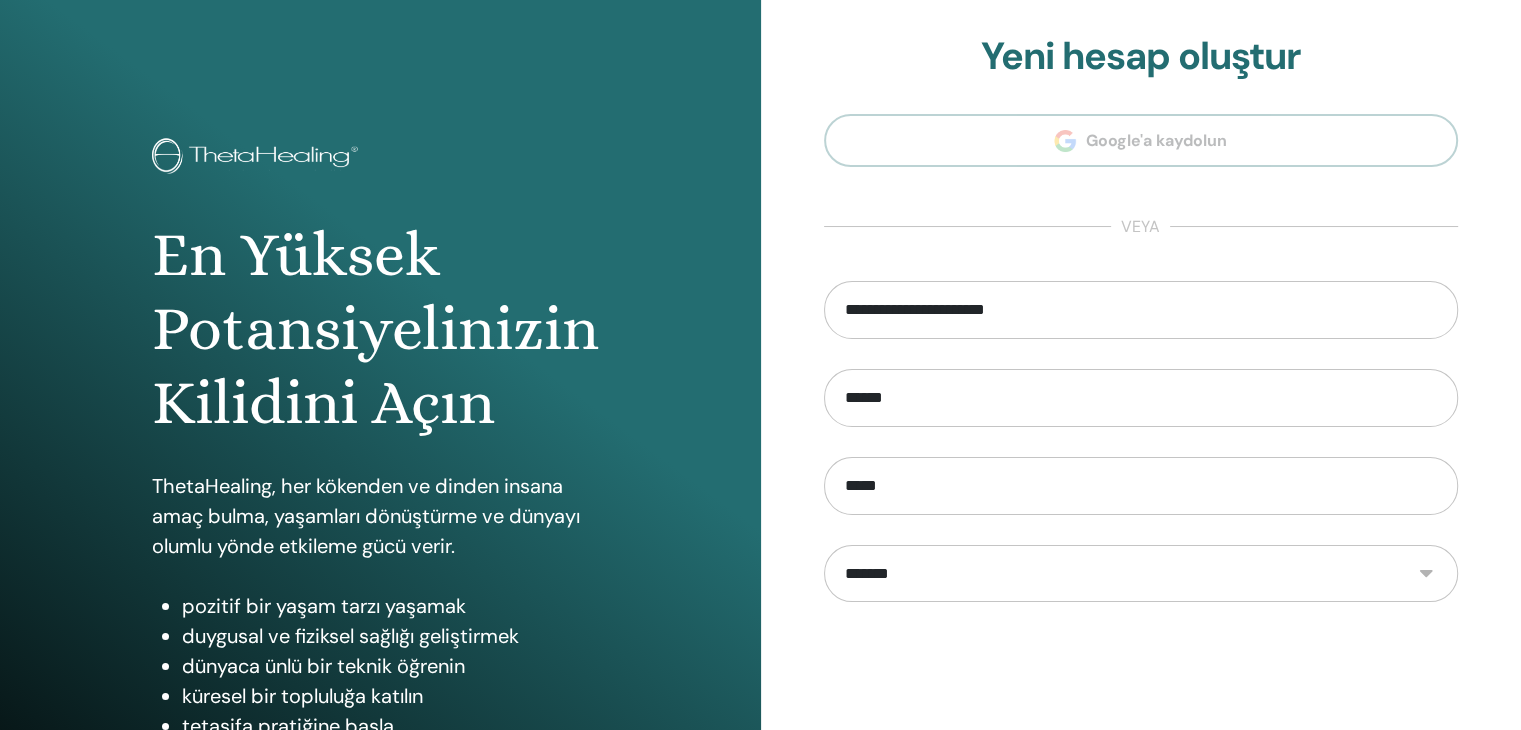 drag, startPoint x: 1085, startPoint y: 314, endPoint x: 762, endPoint y: 357, distance: 325.84967 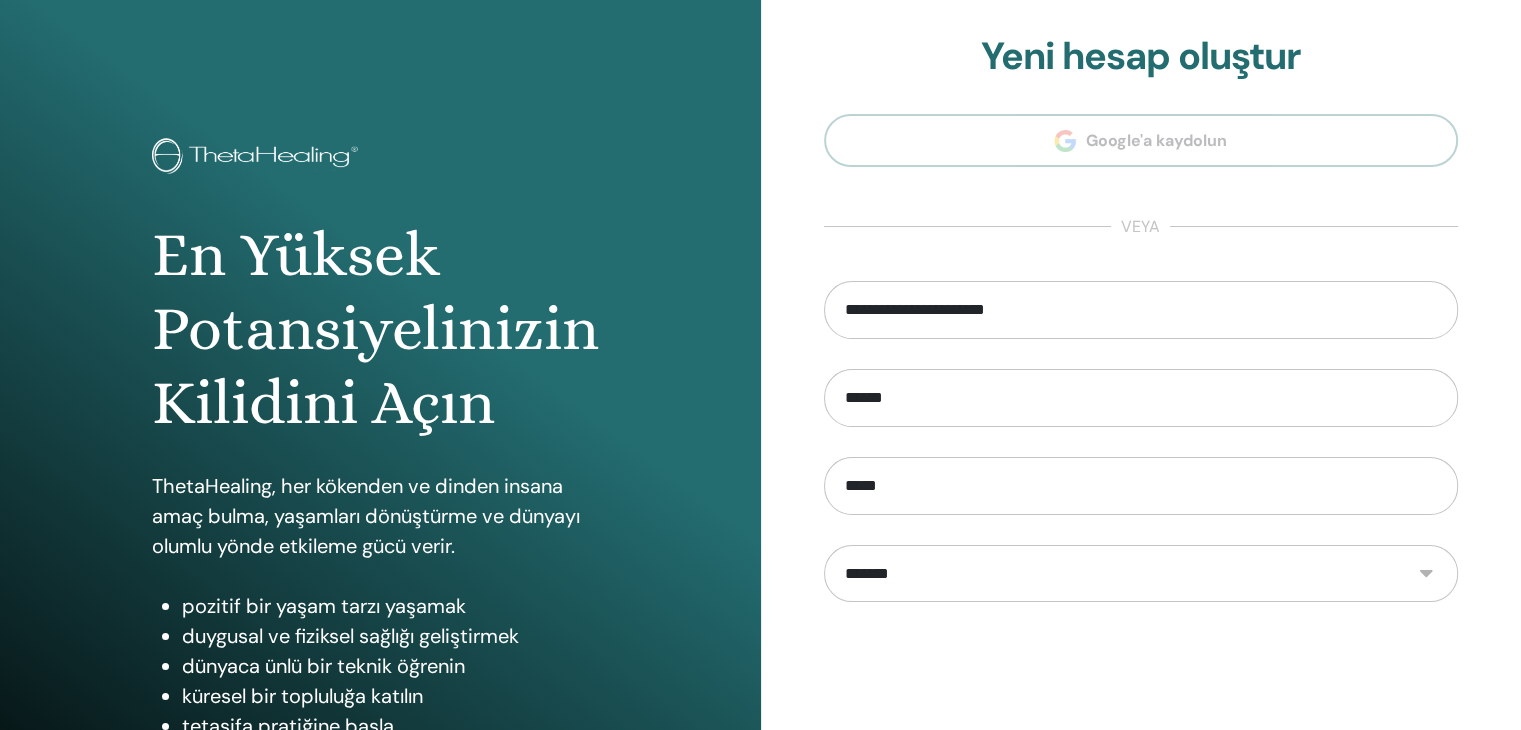 click on "**********" at bounding box center [1141, 480] 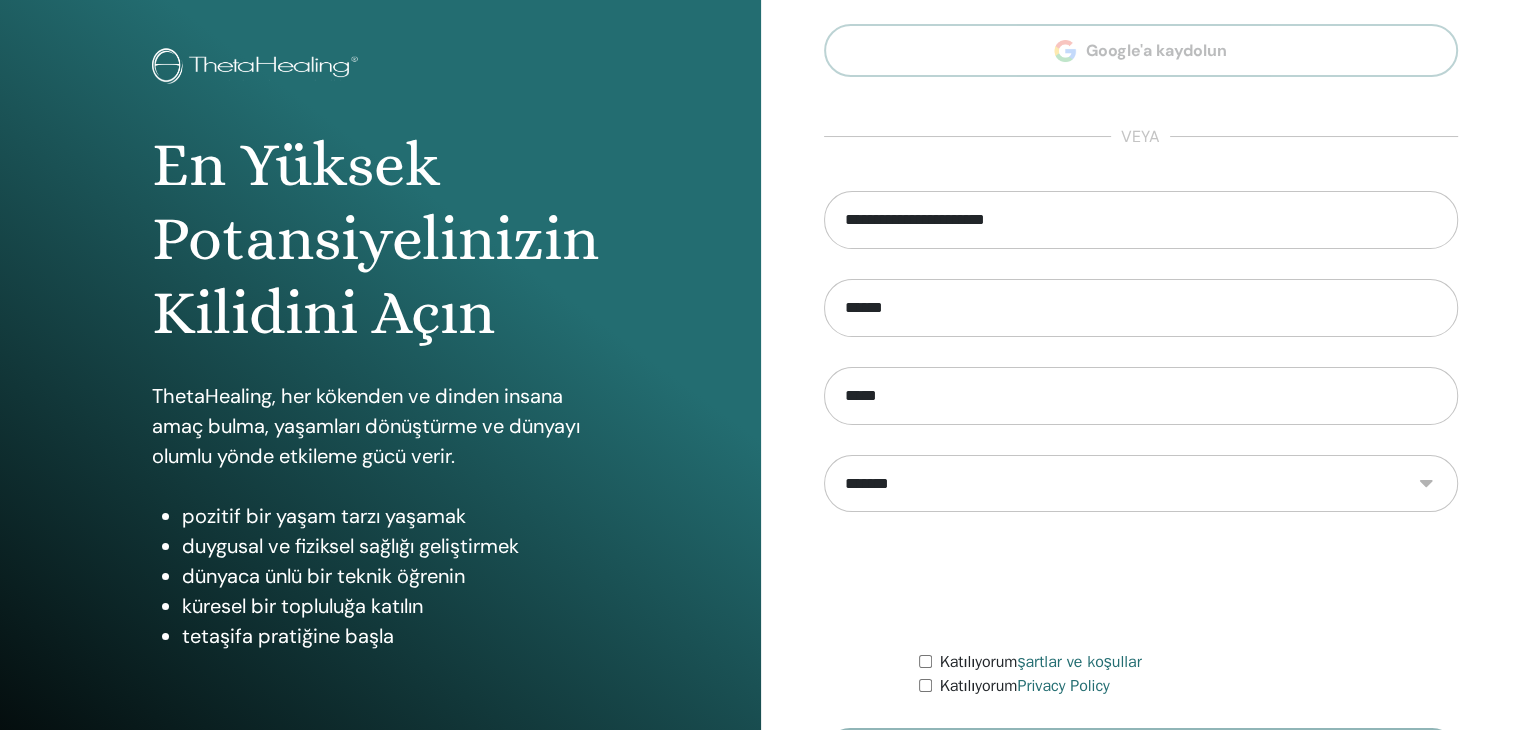 scroll, scrollTop: 120, scrollLeft: 0, axis: vertical 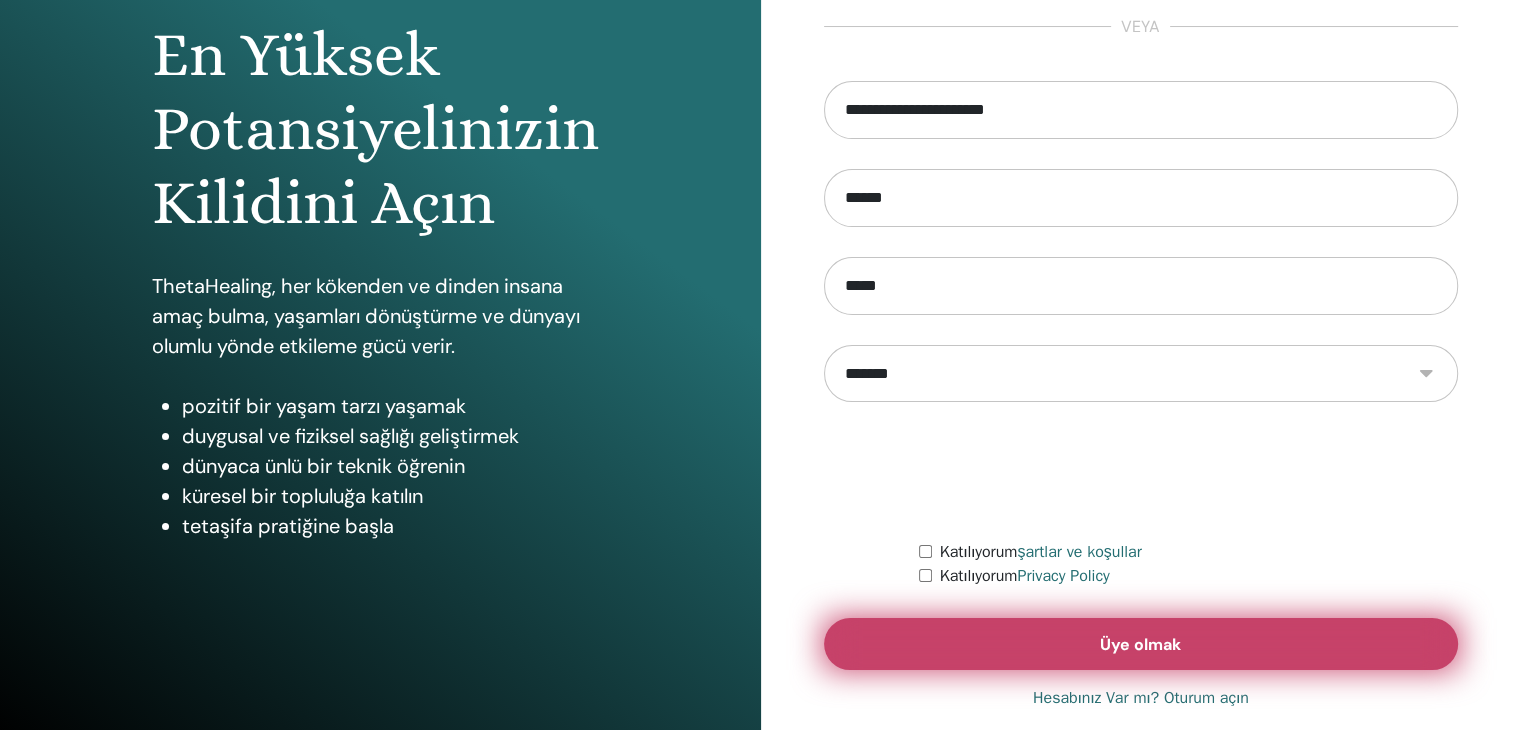 click on "Üye olmak" at bounding box center [1140, 644] 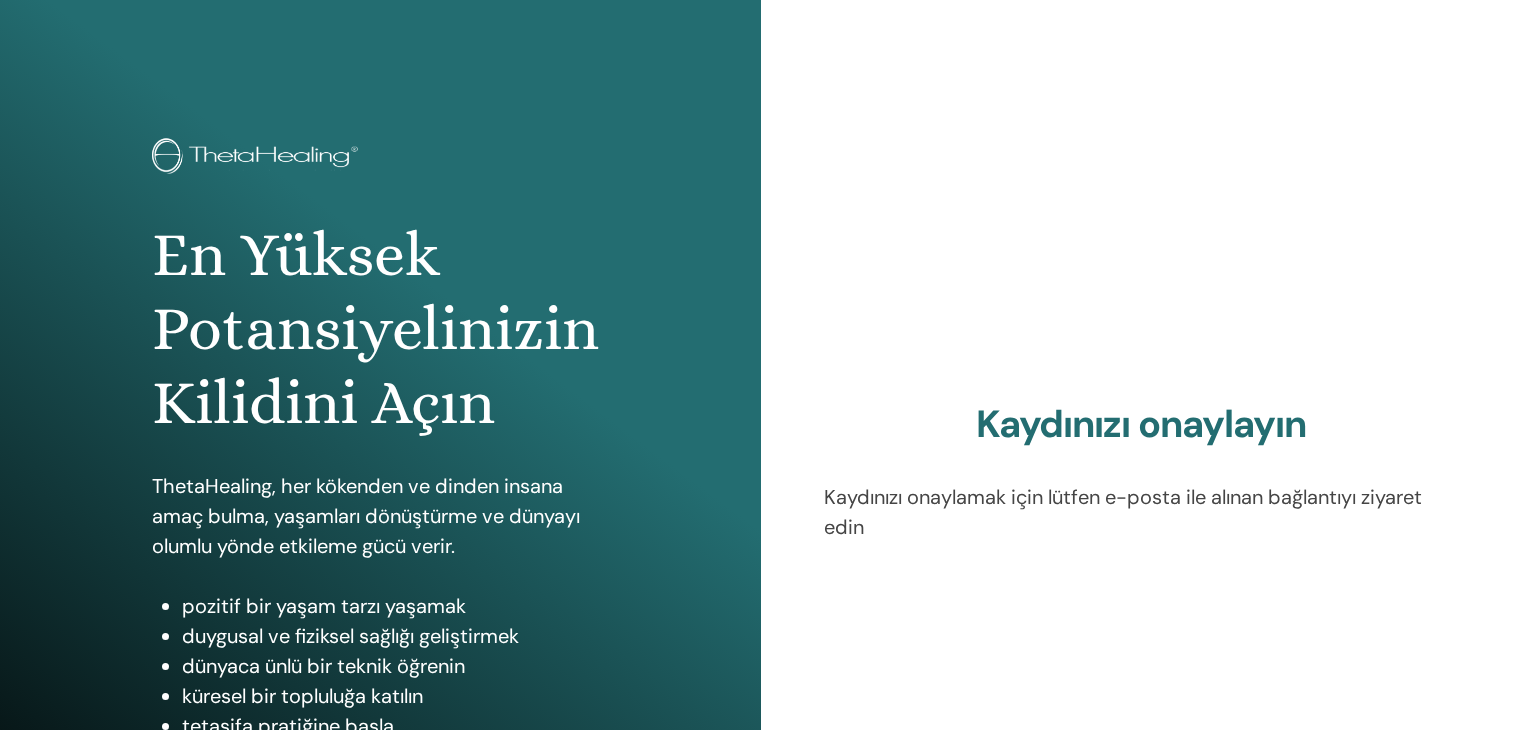 scroll, scrollTop: 0, scrollLeft: 0, axis: both 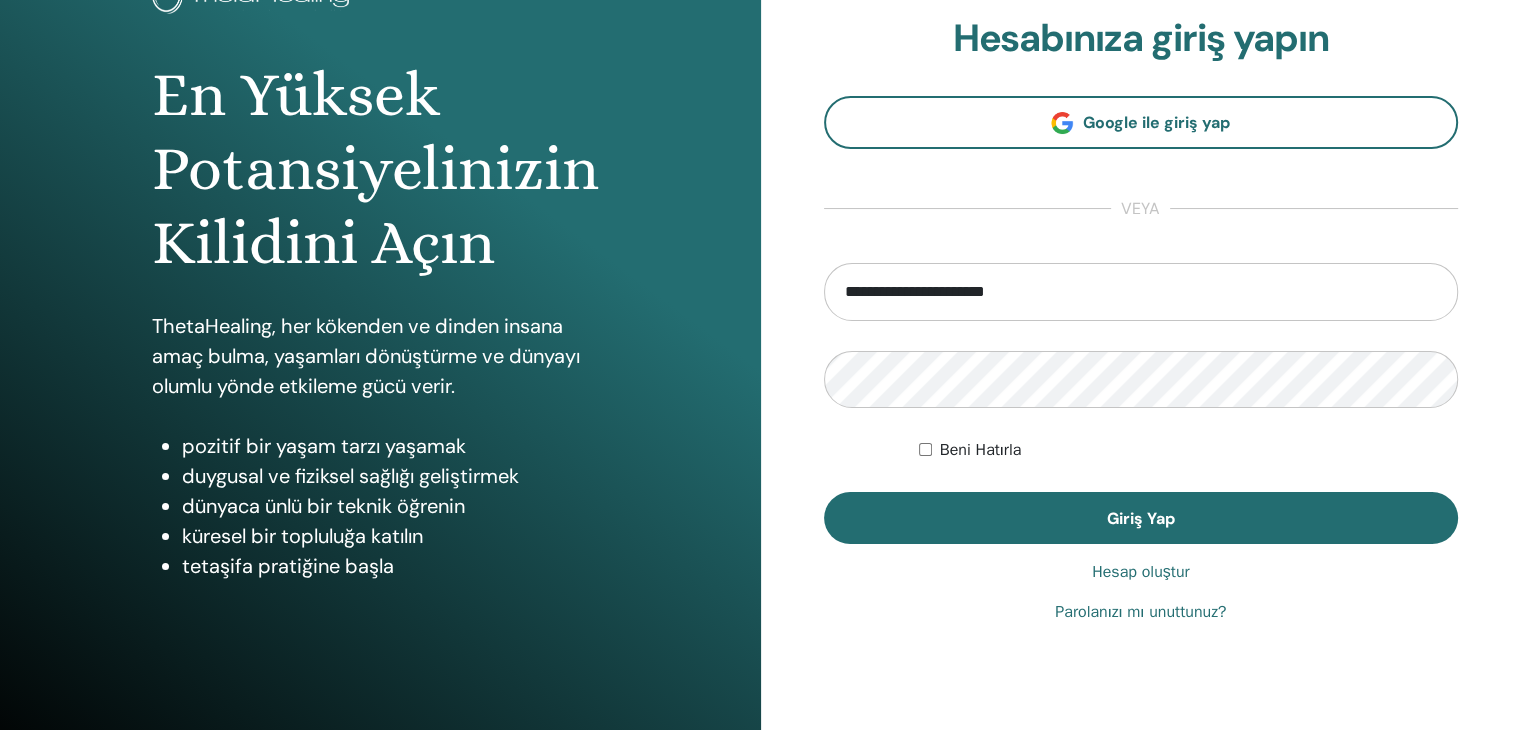 type on "**********" 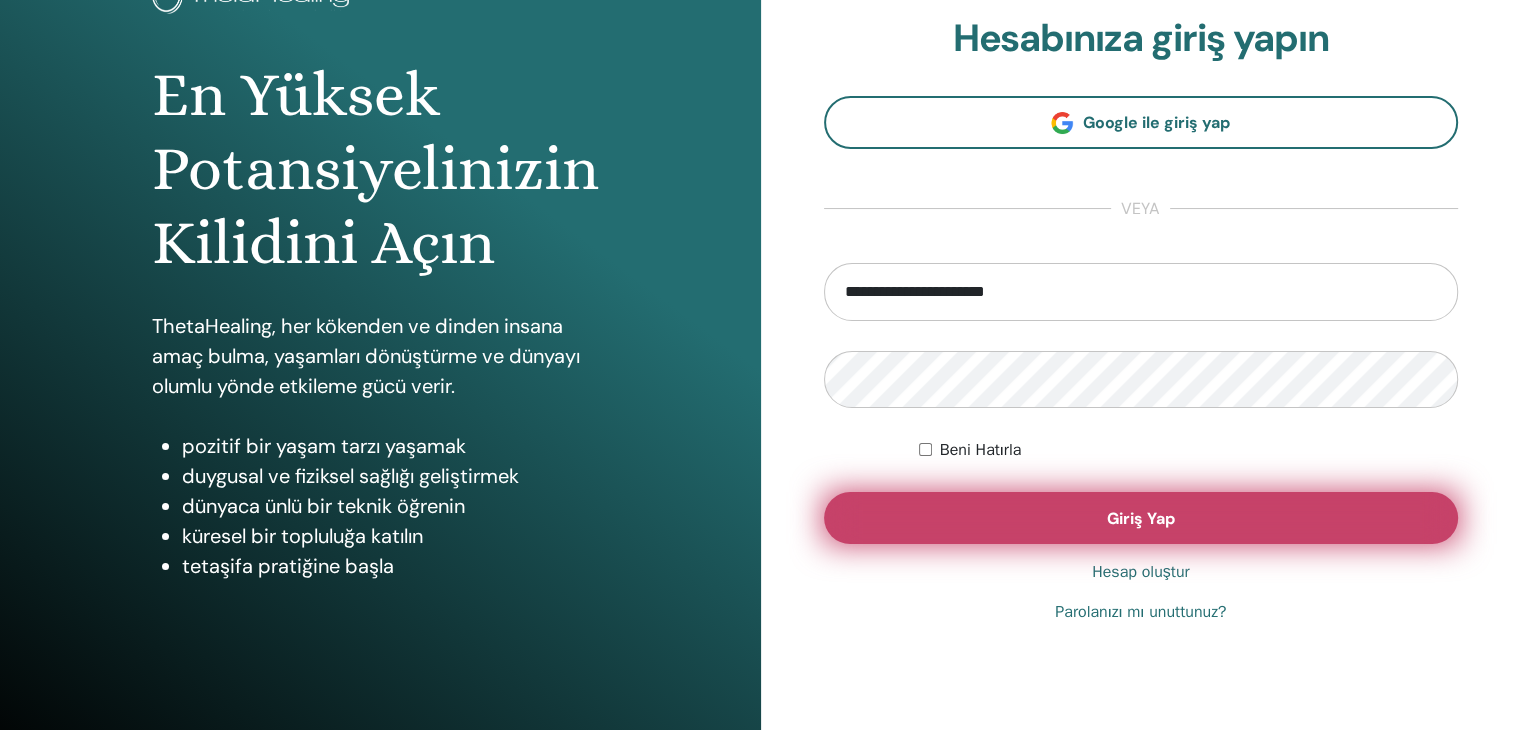 click on "Giriş Yap" at bounding box center [1141, 518] 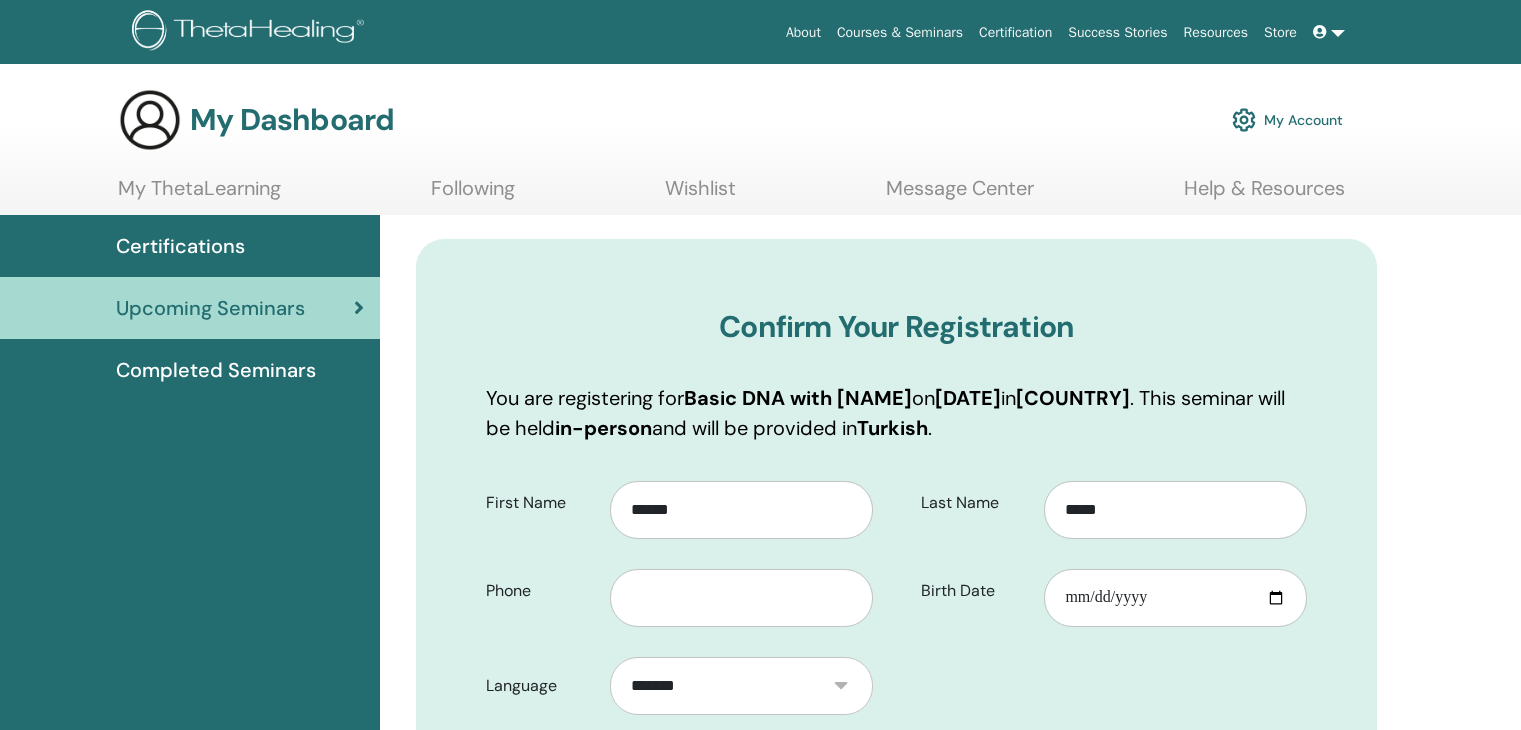 scroll, scrollTop: 0, scrollLeft: 0, axis: both 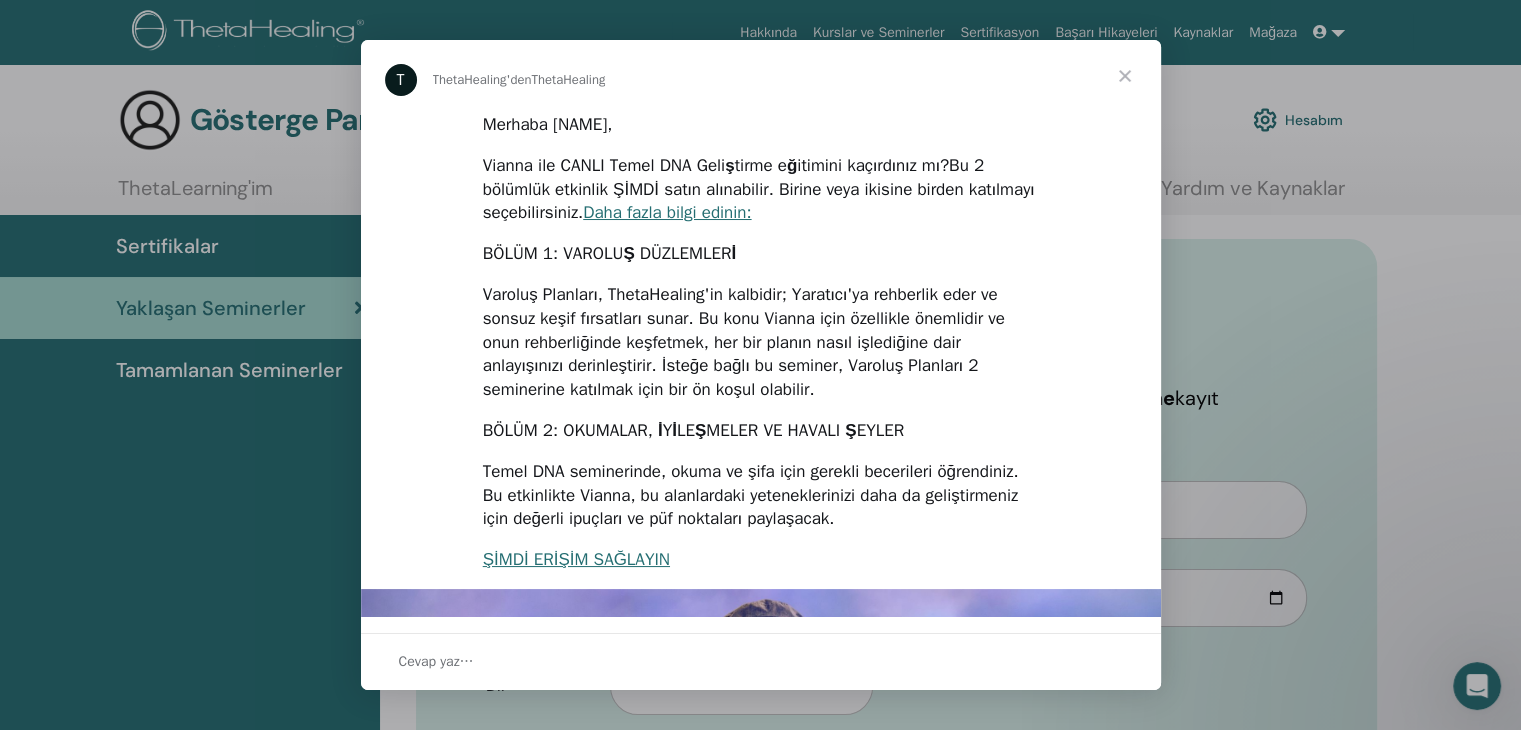 click at bounding box center [1125, 76] 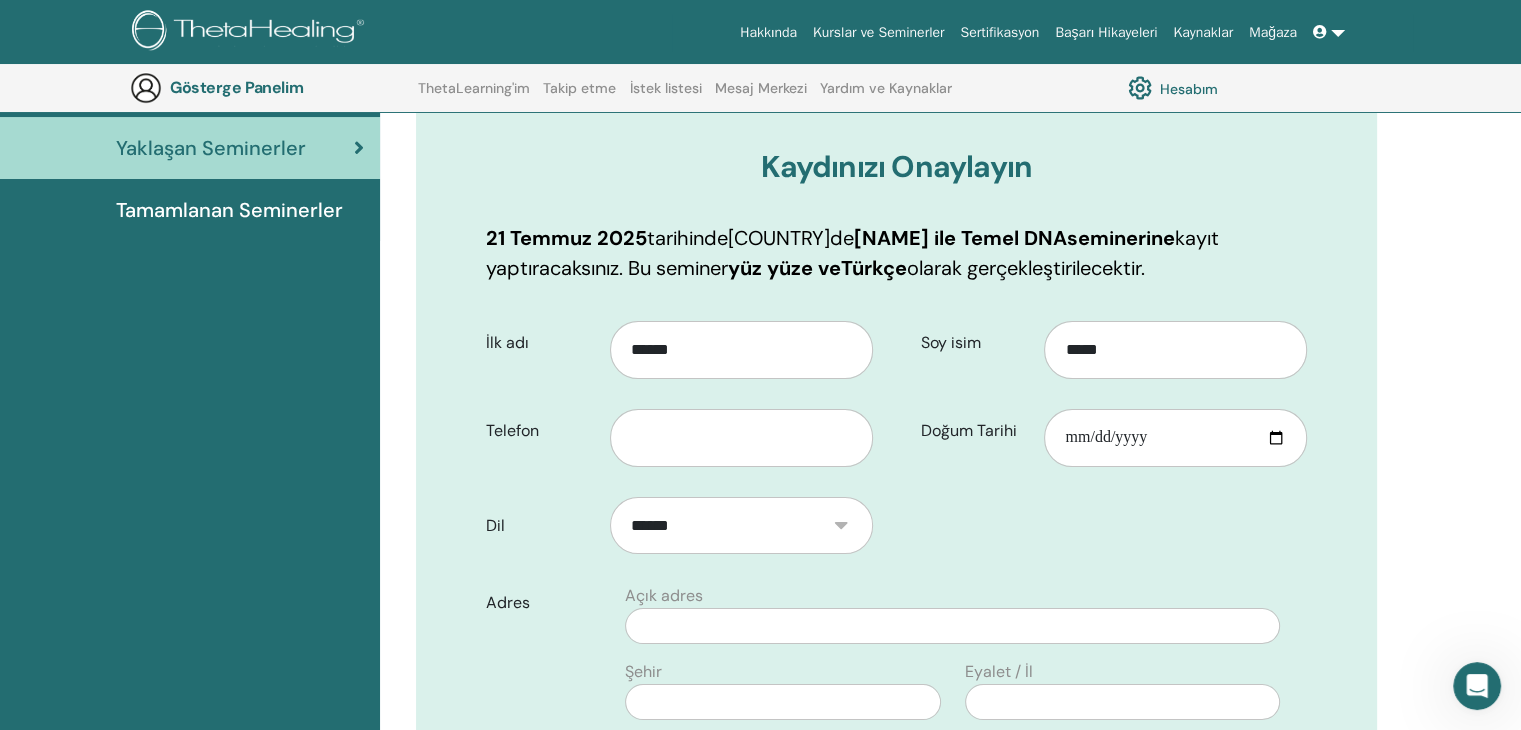 scroll, scrollTop: 248, scrollLeft: 0, axis: vertical 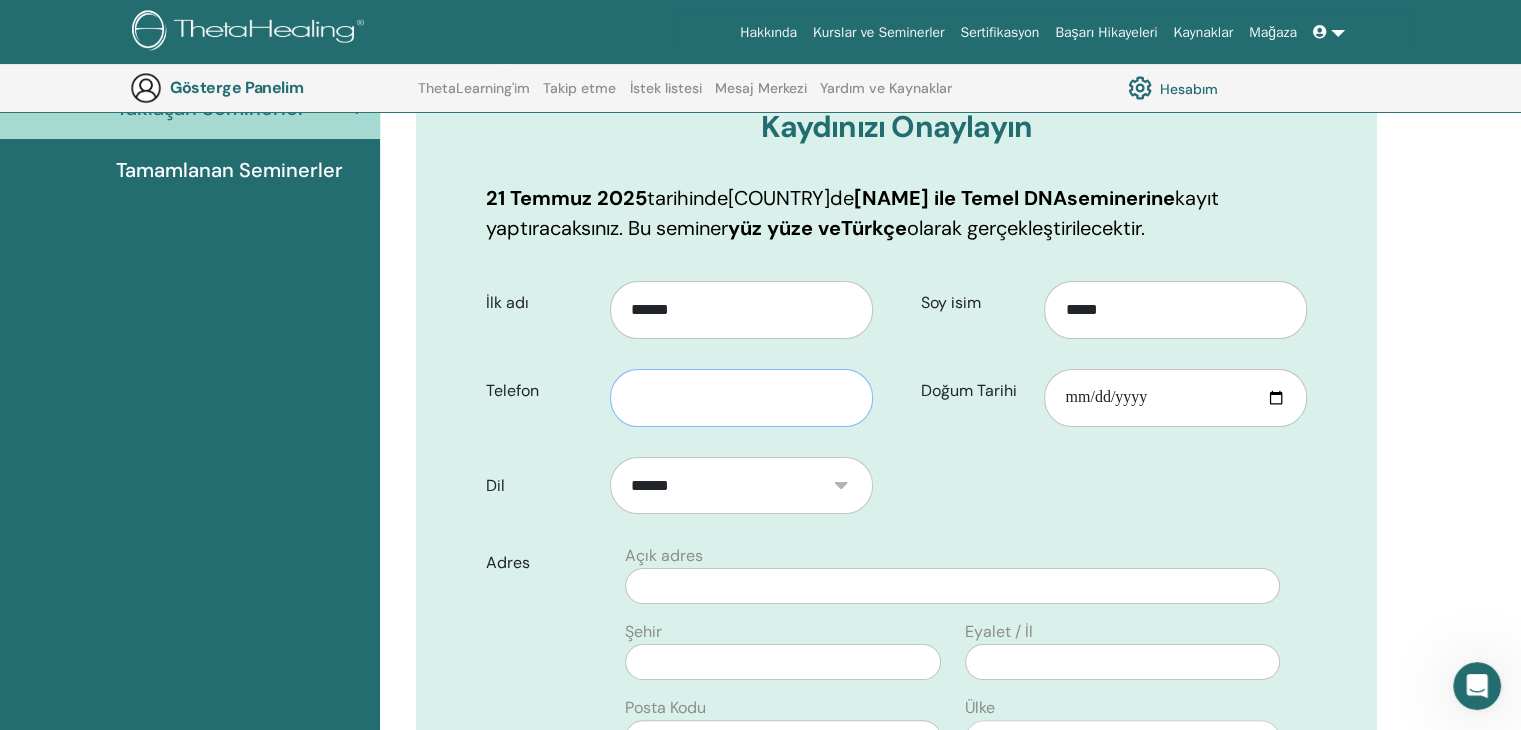 click at bounding box center [741, 398] 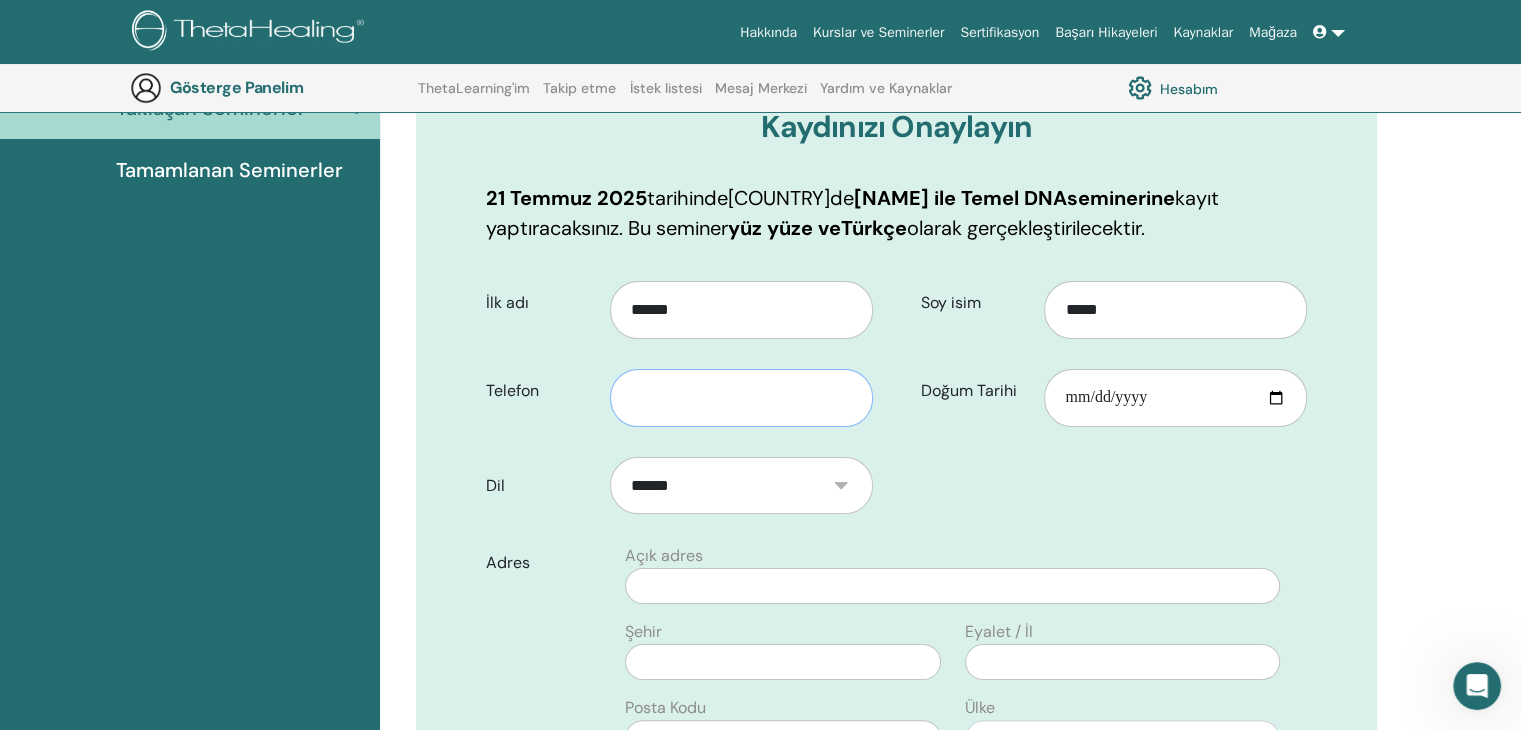 type on "*" 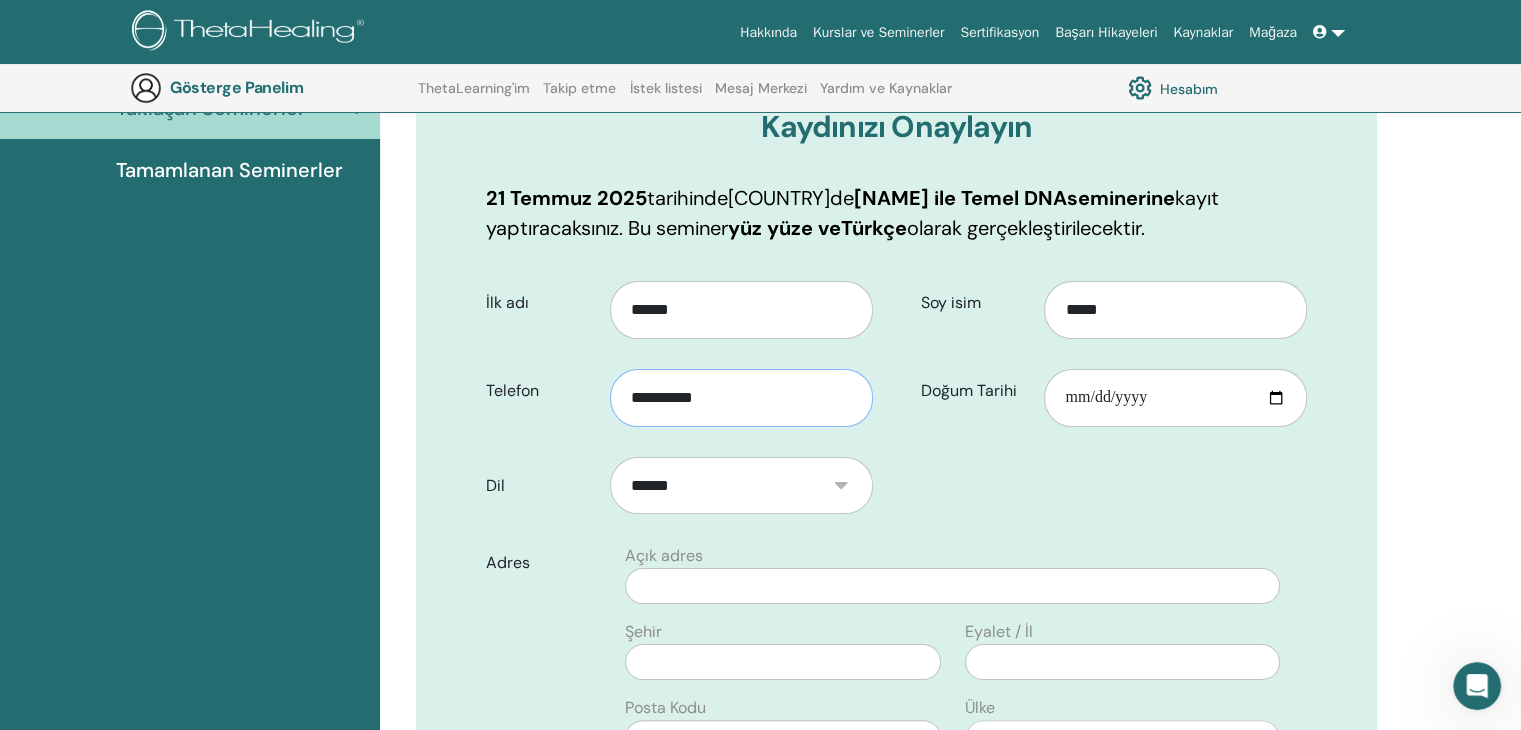 type on "**********" 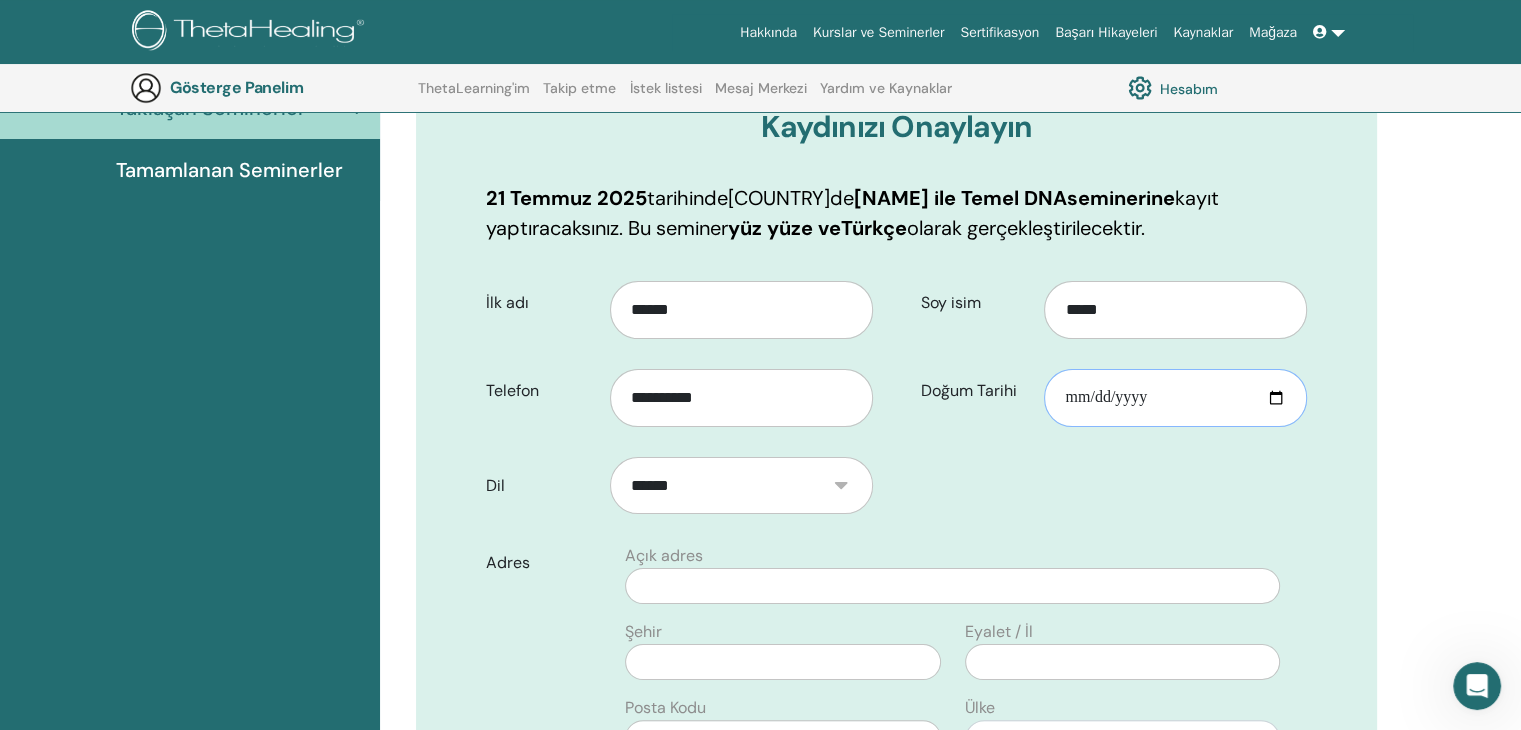click on "Doğum Tarihi" at bounding box center (1175, 398) 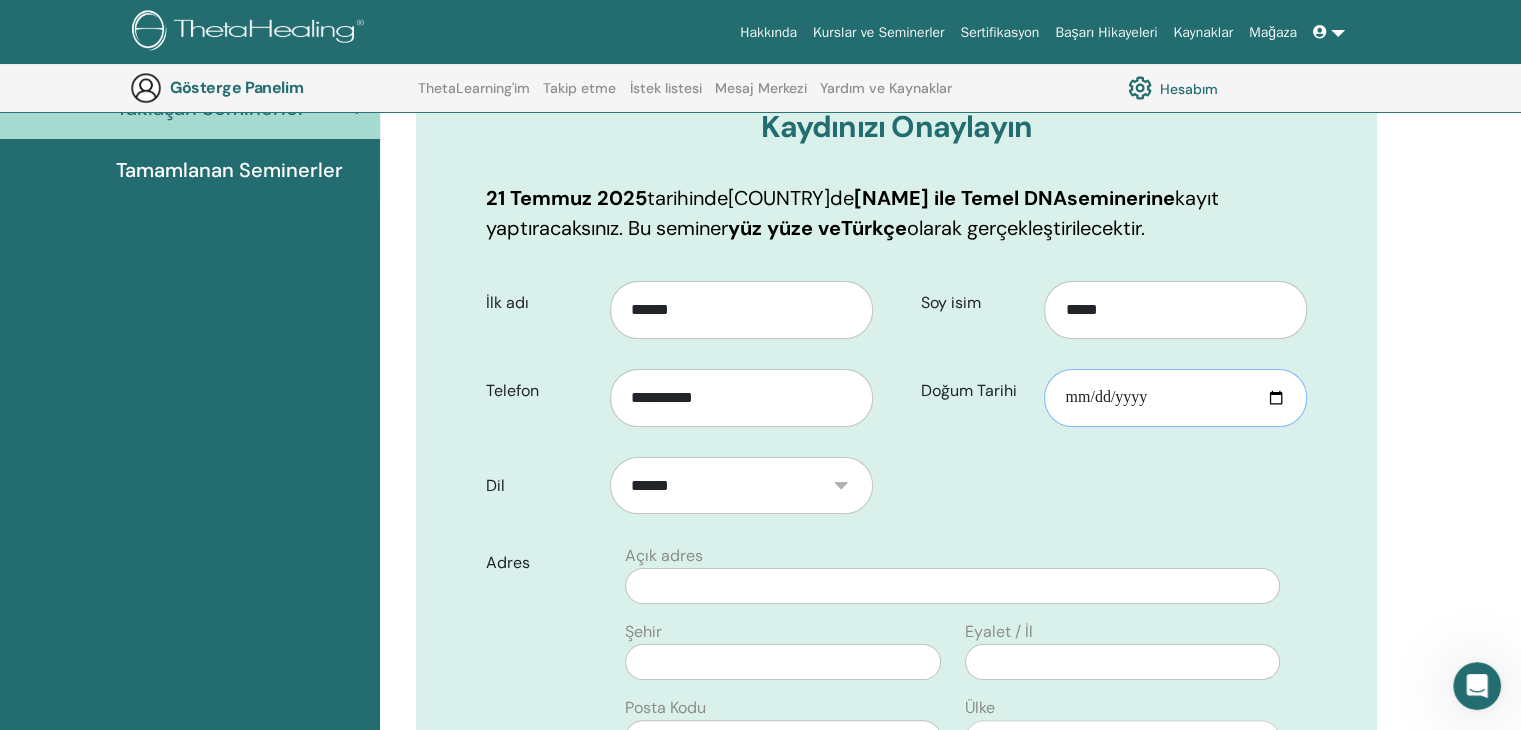 type on "**********" 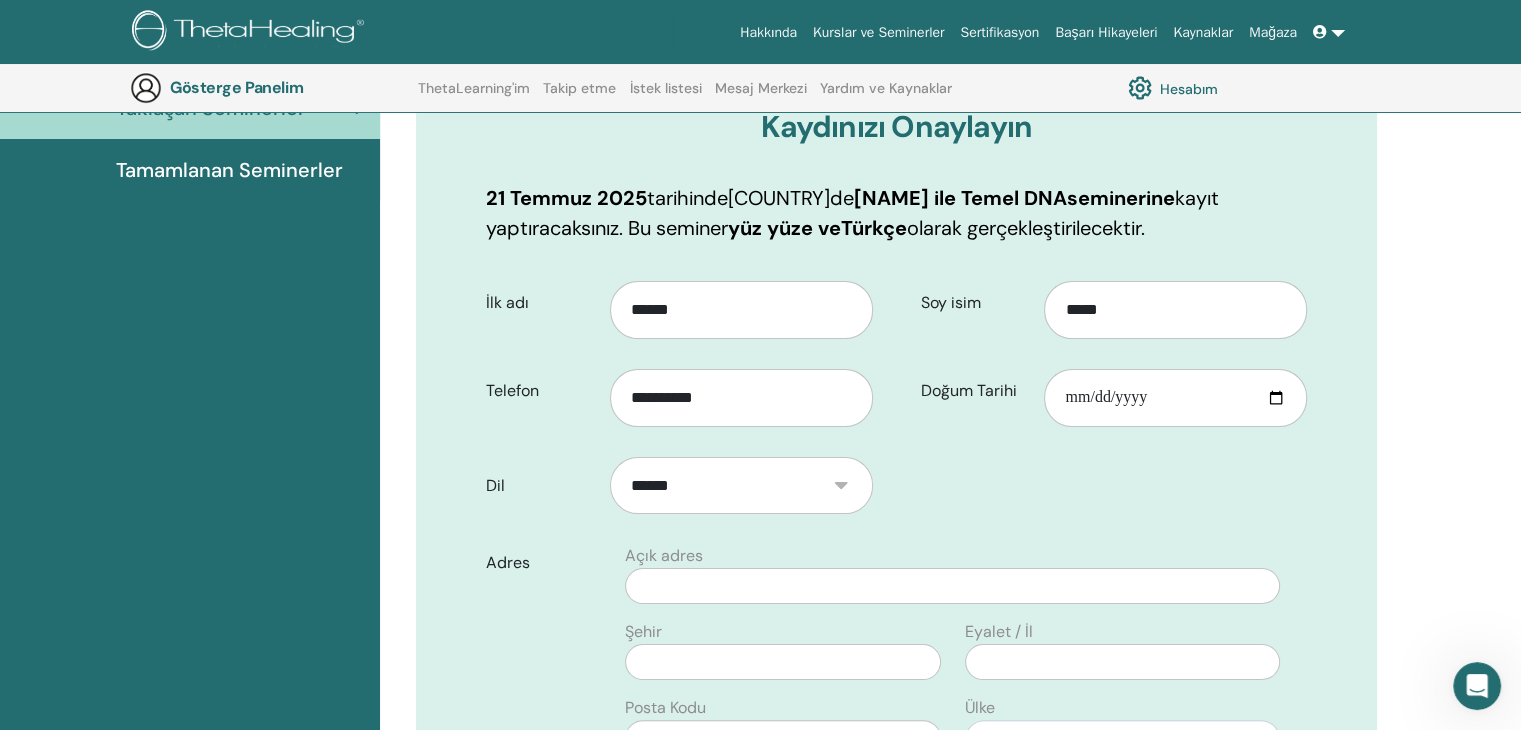 click on "**********" at bounding box center [896, 700] 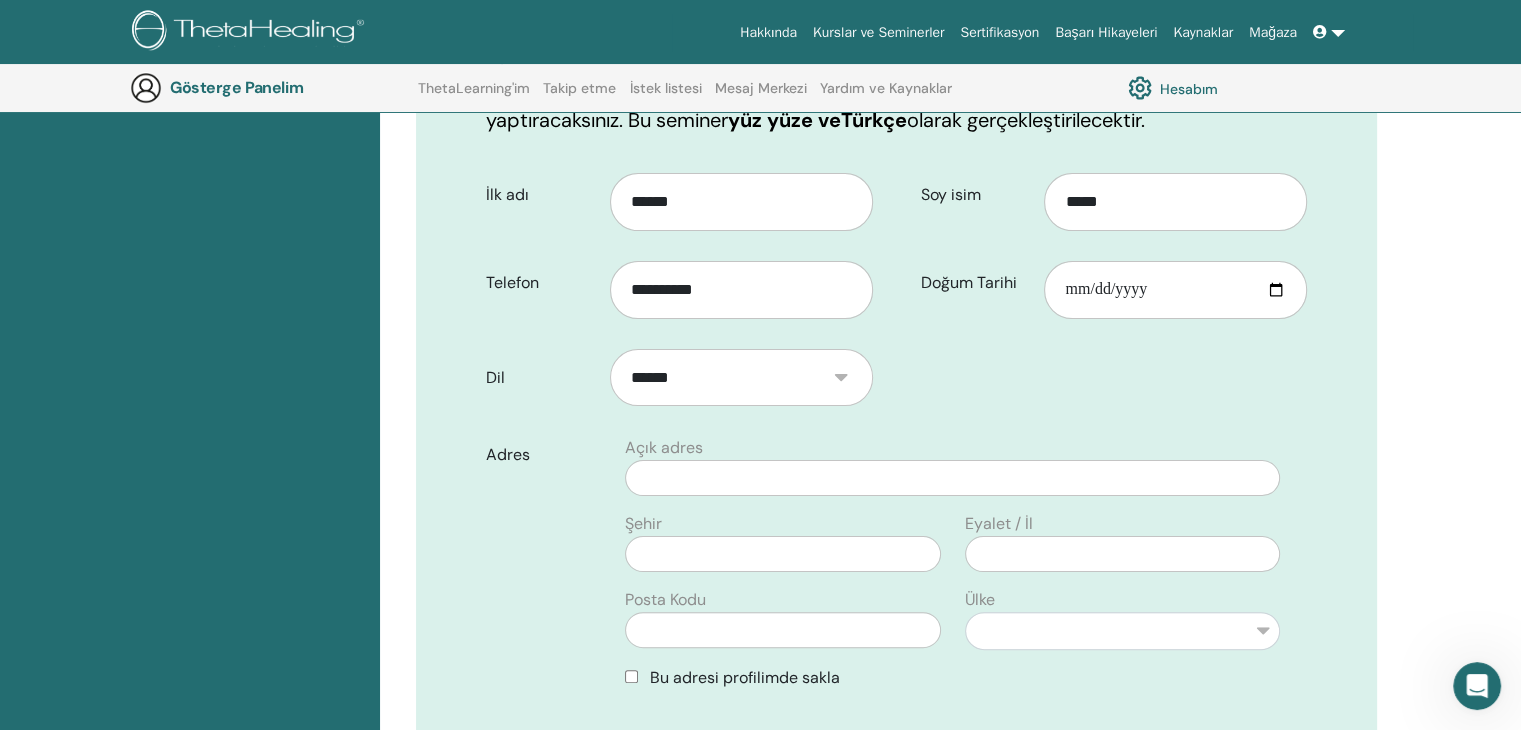 scroll, scrollTop: 368, scrollLeft: 0, axis: vertical 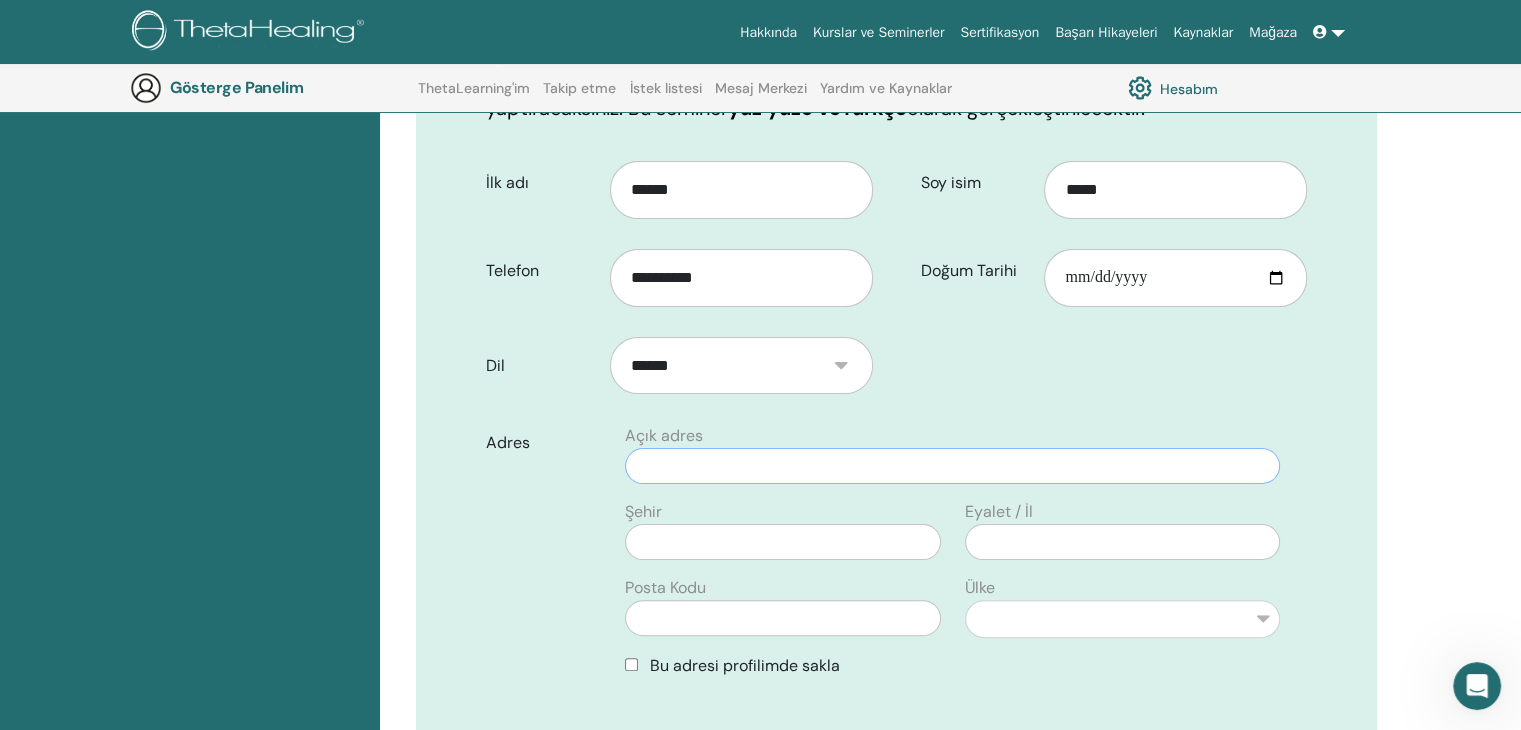 click at bounding box center [952, 466] 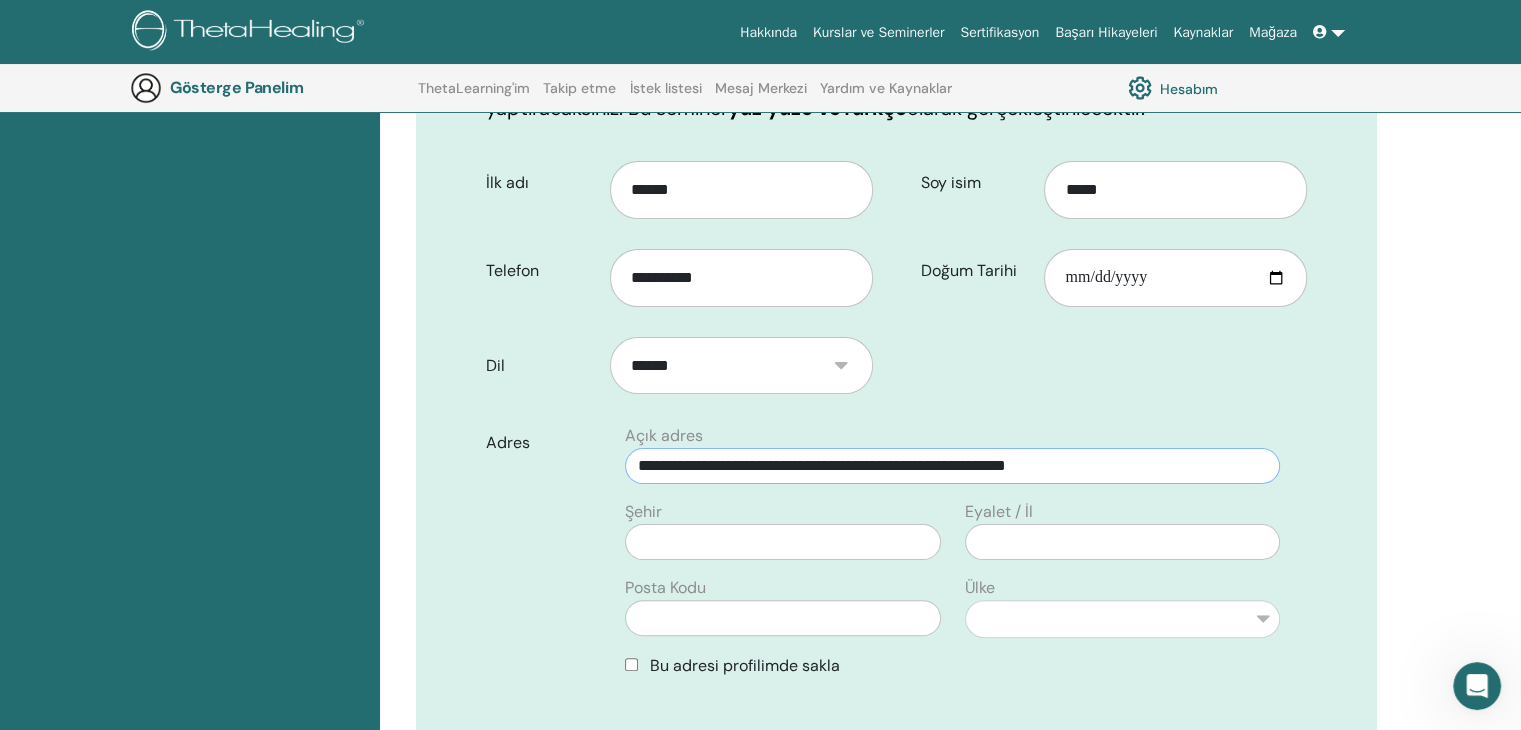 click on "**********" at bounding box center [952, 466] 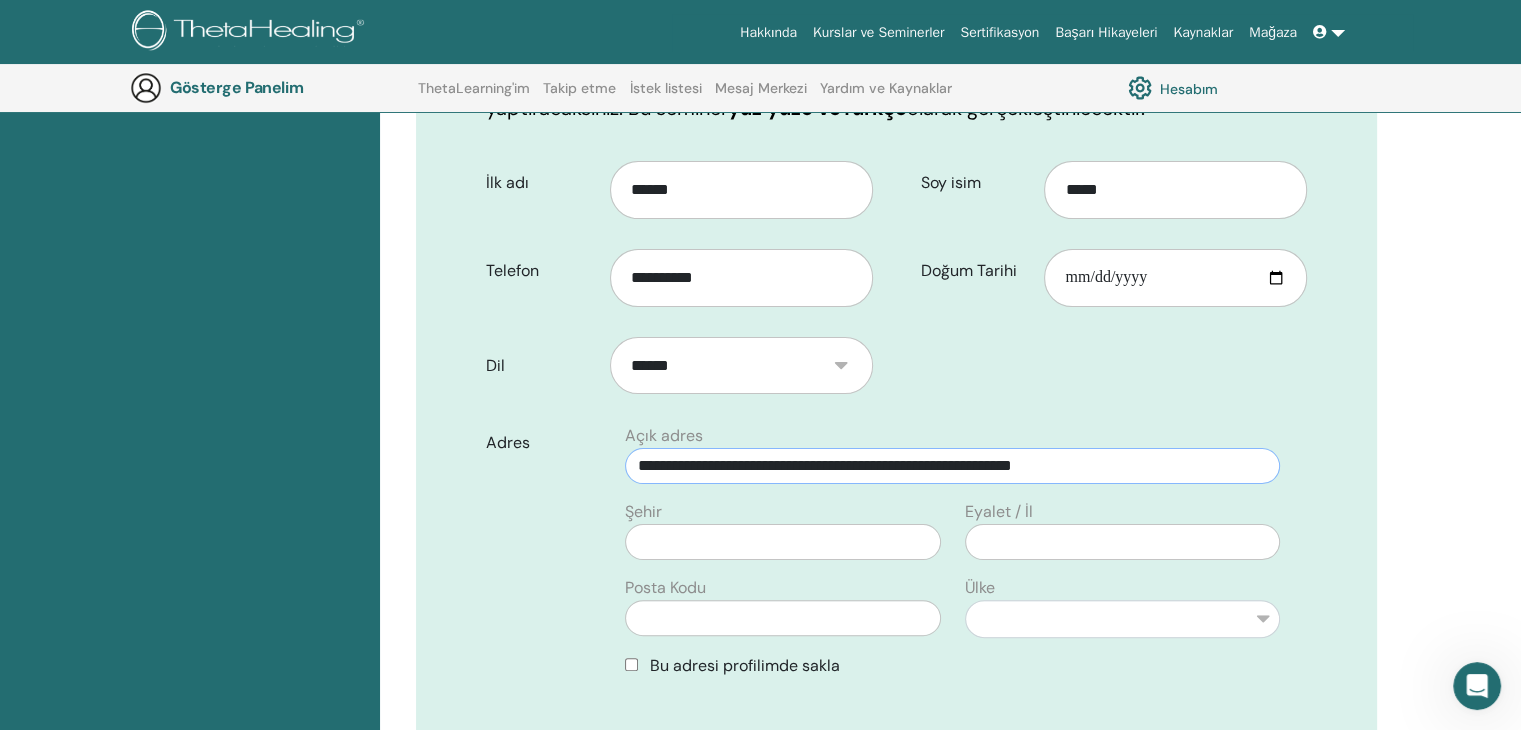 click on "**********" at bounding box center [952, 466] 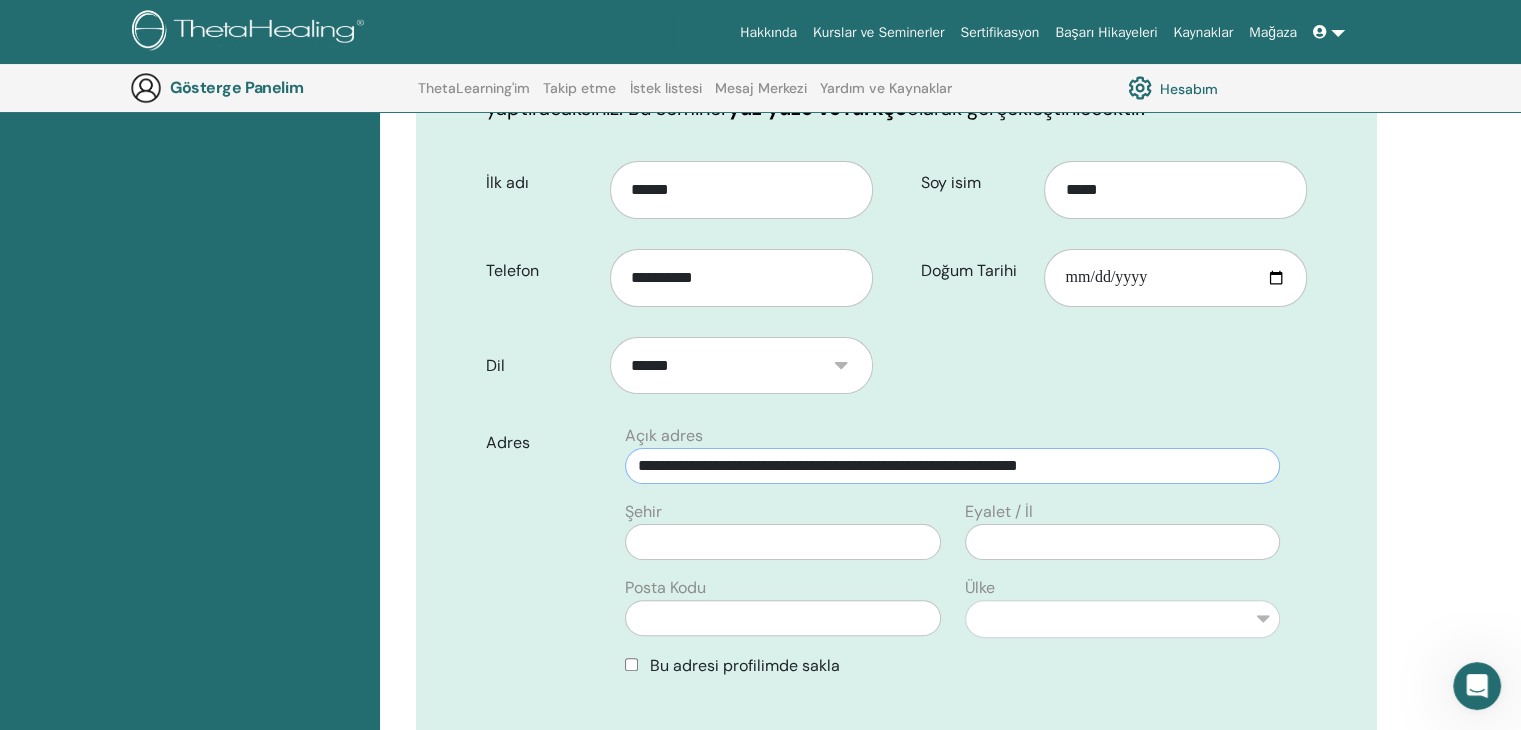 click on "**********" at bounding box center (952, 466) 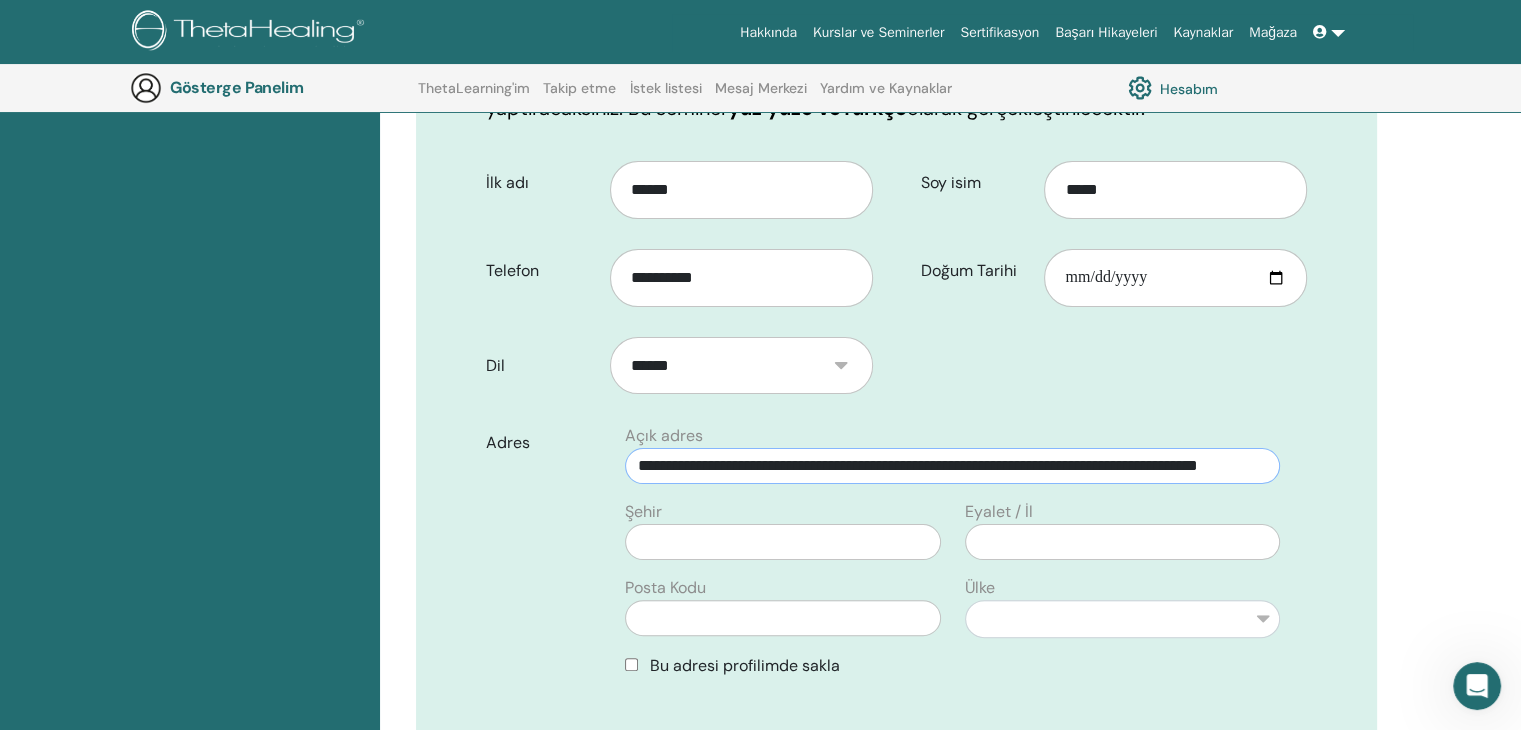 scroll, scrollTop: 0, scrollLeft: 106, axis: horizontal 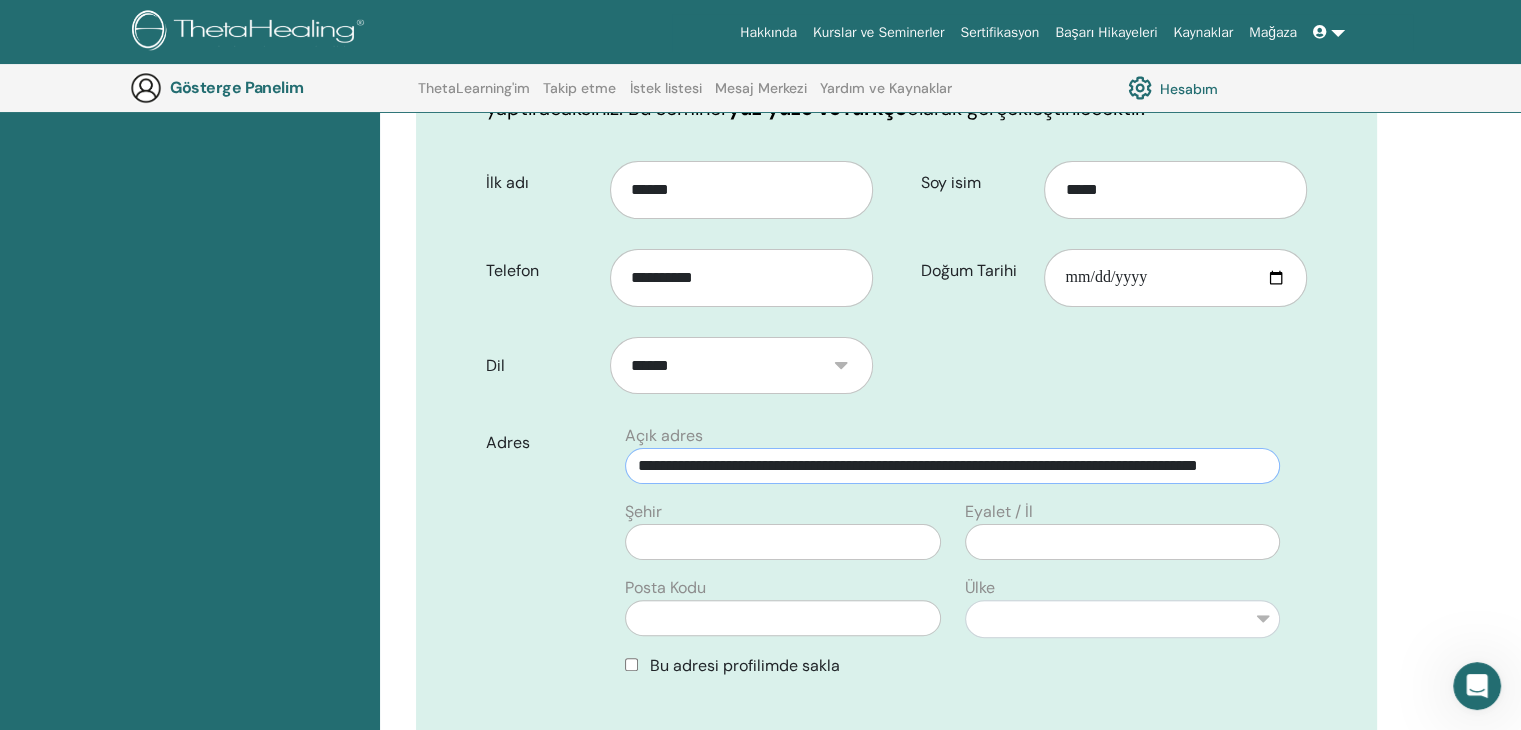 click on "**********" at bounding box center [952, 466] 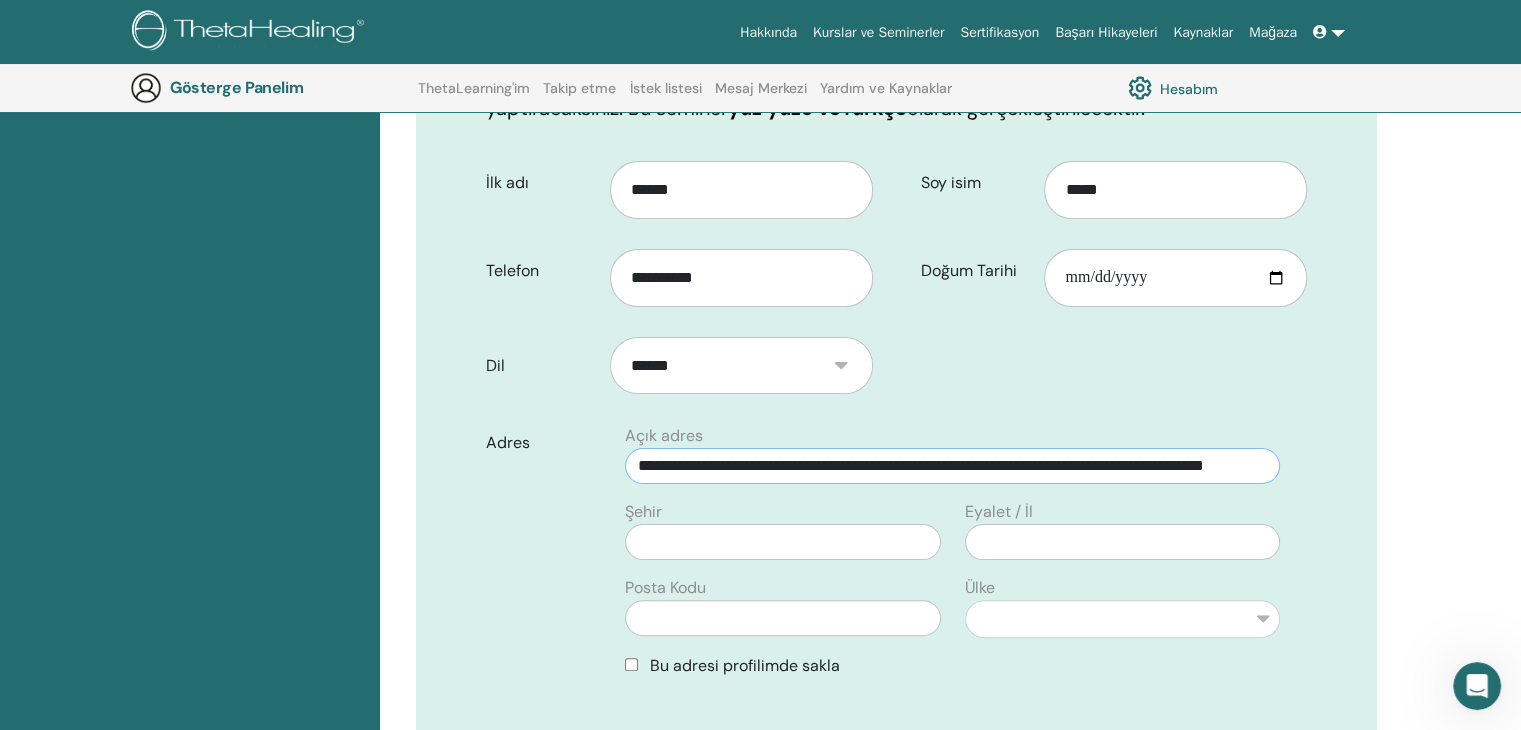 scroll, scrollTop: 0, scrollLeft: 110, axis: horizontal 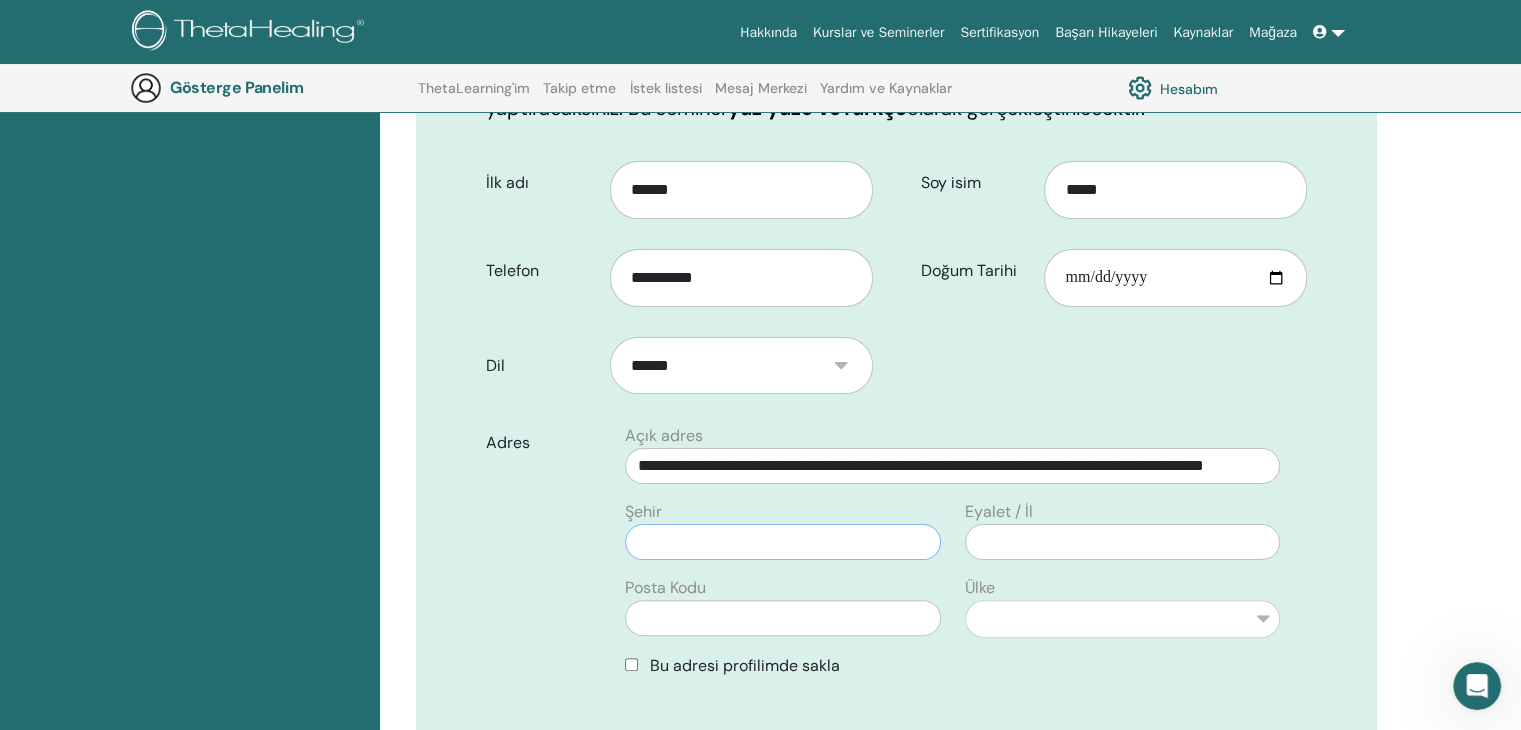 click at bounding box center (782, 542) 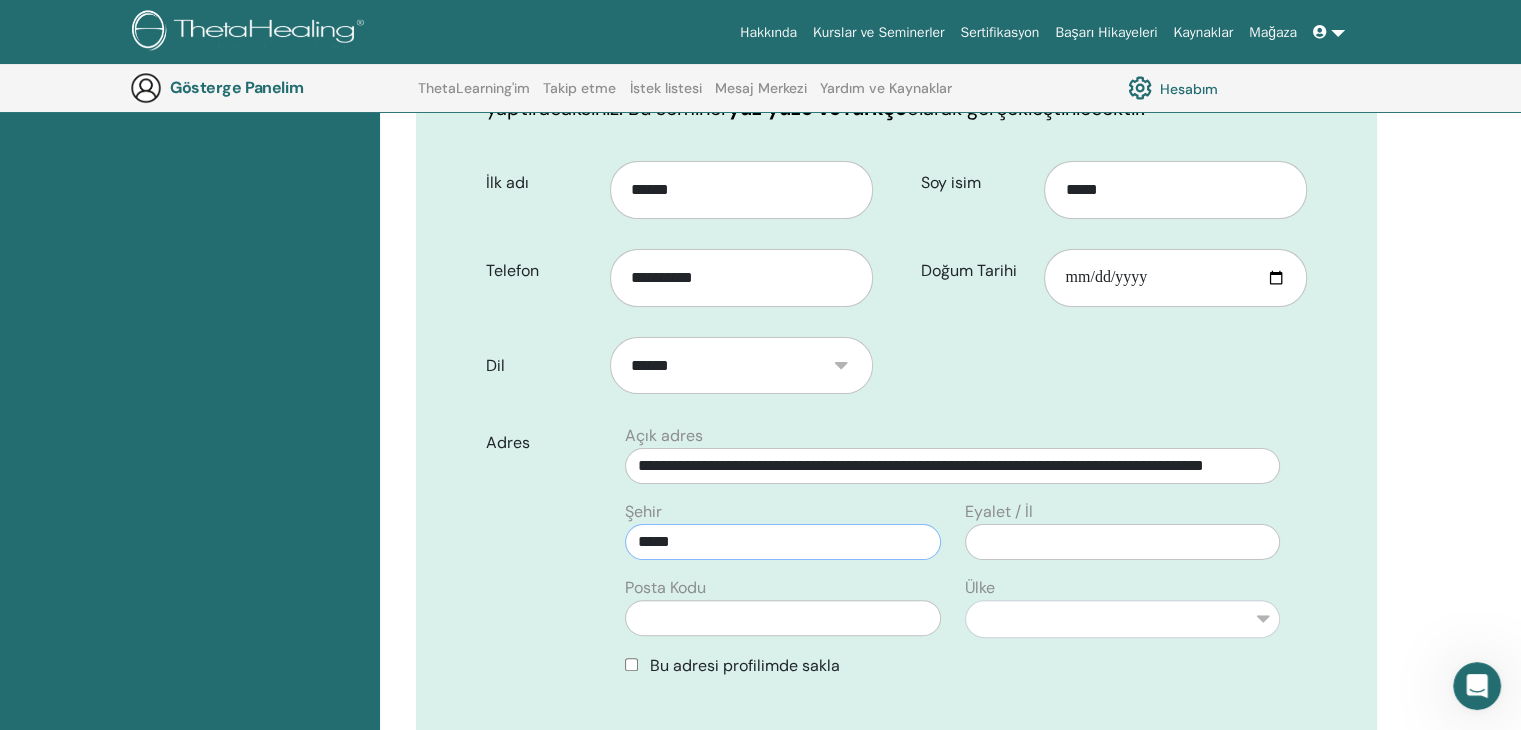 type on "*****" 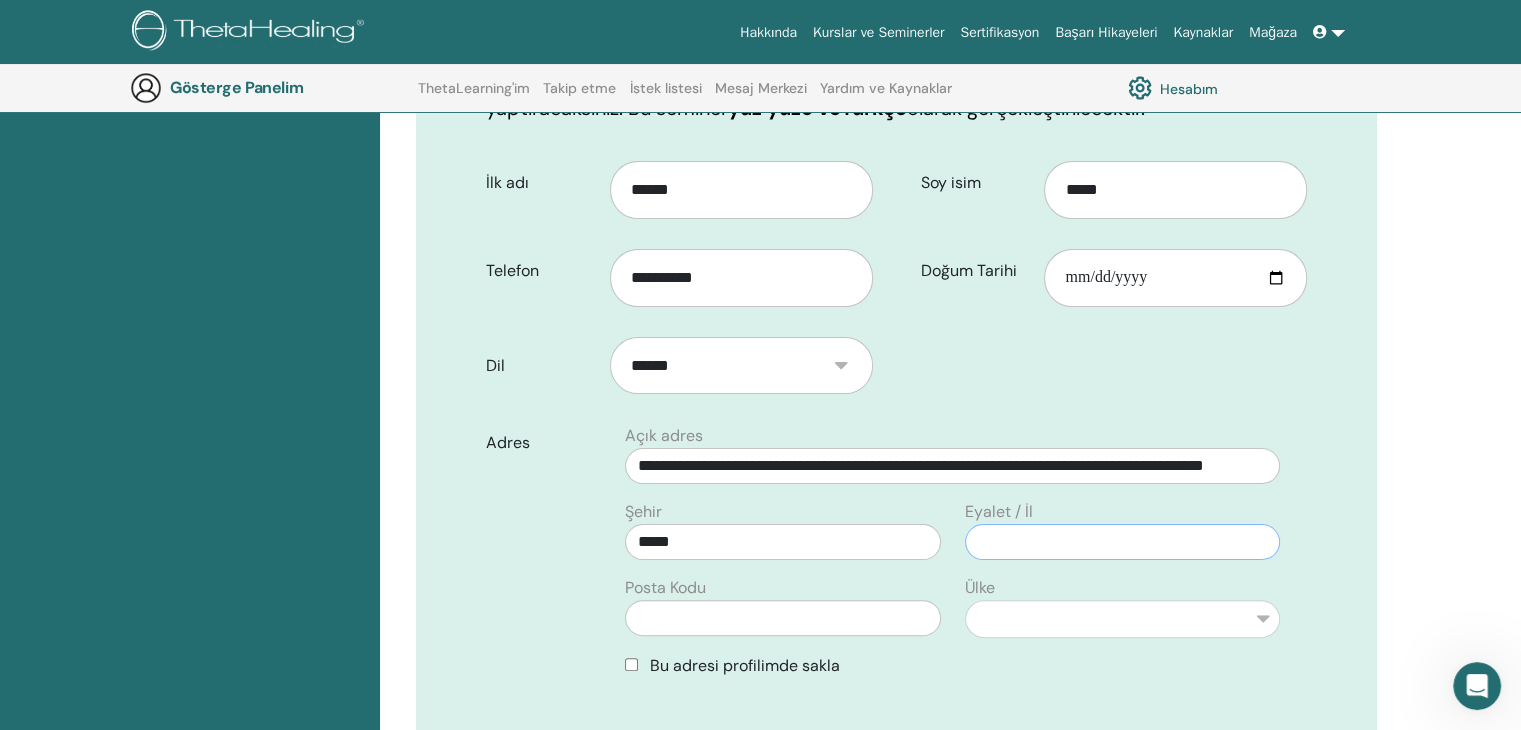 click at bounding box center (1122, 542) 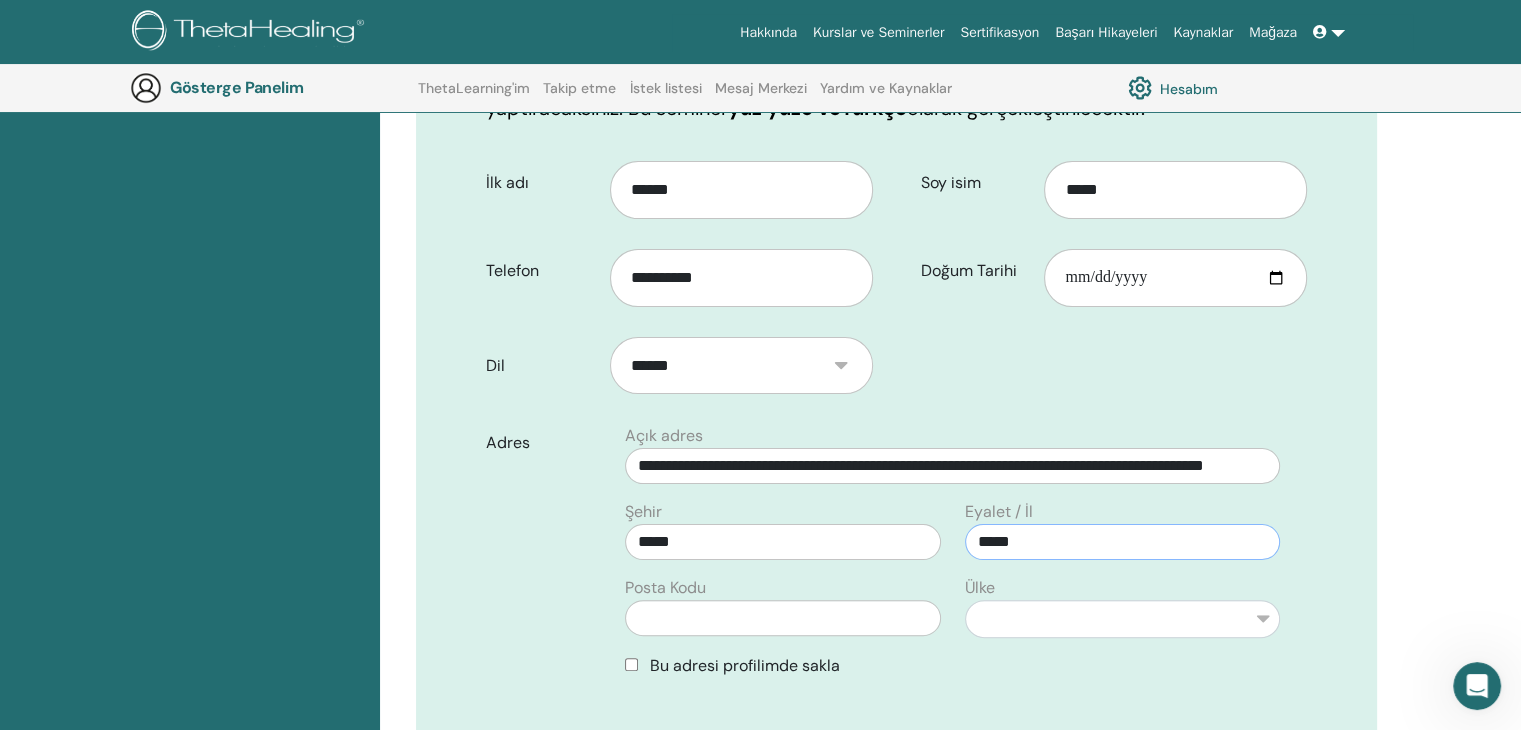 type on "*****" 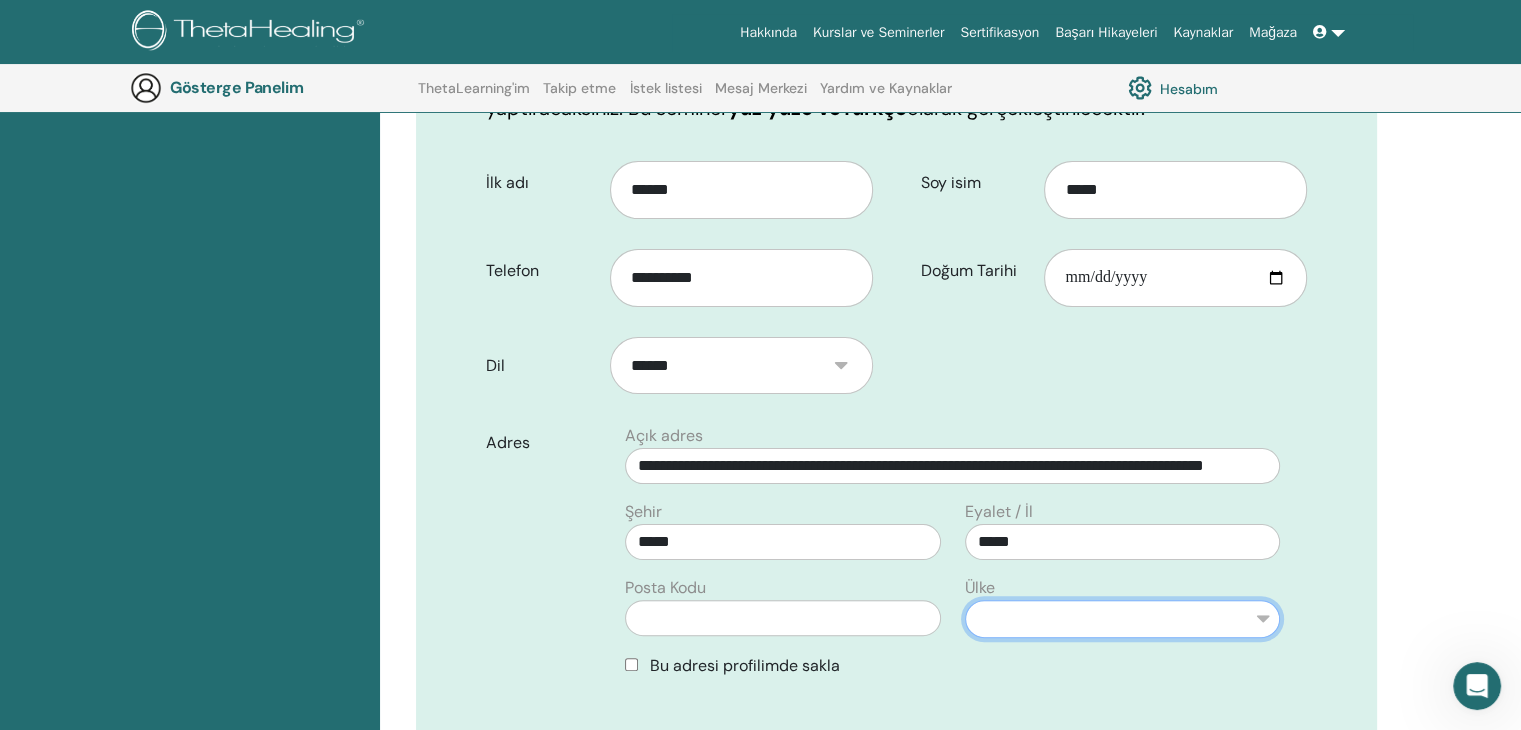 click on "**********" at bounding box center [1122, 619] 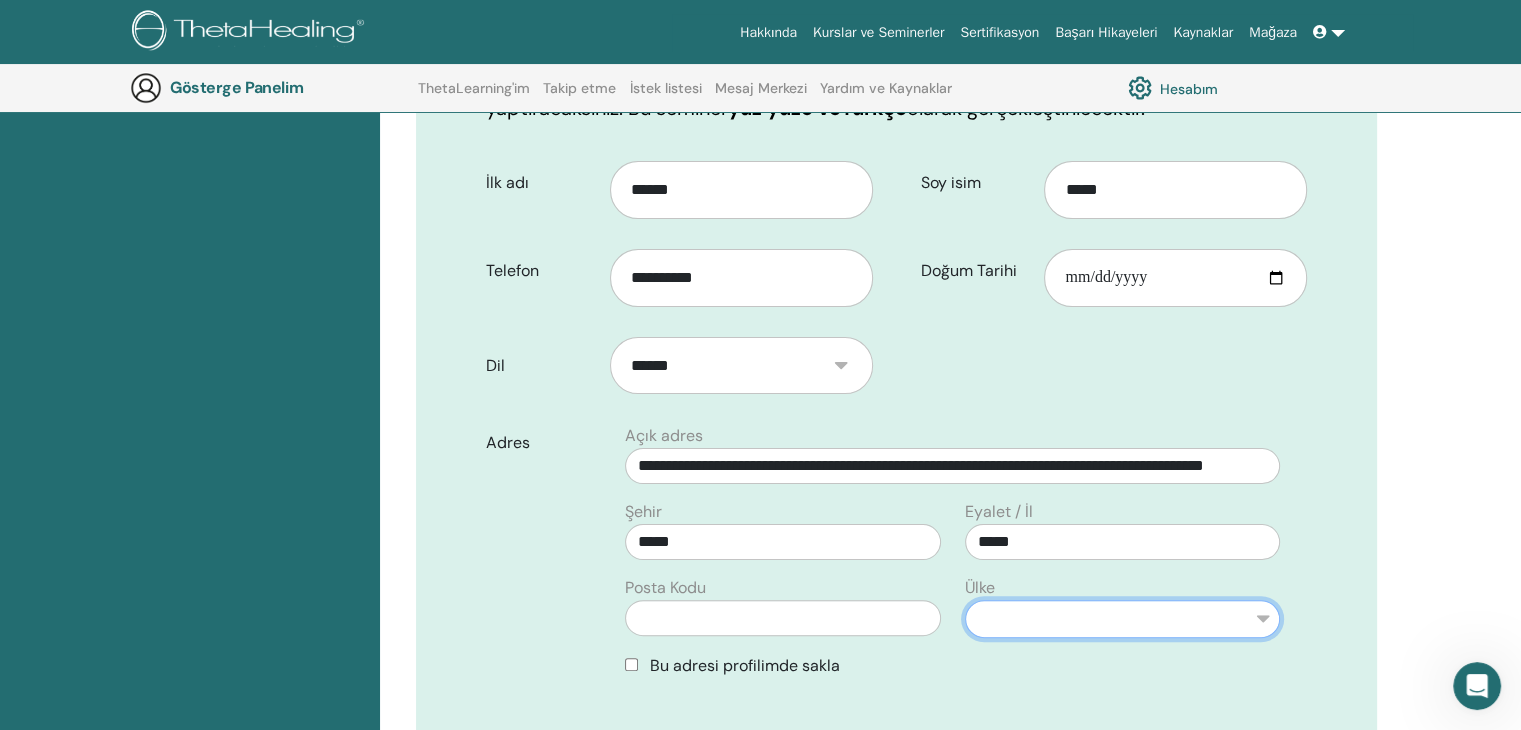select on "**" 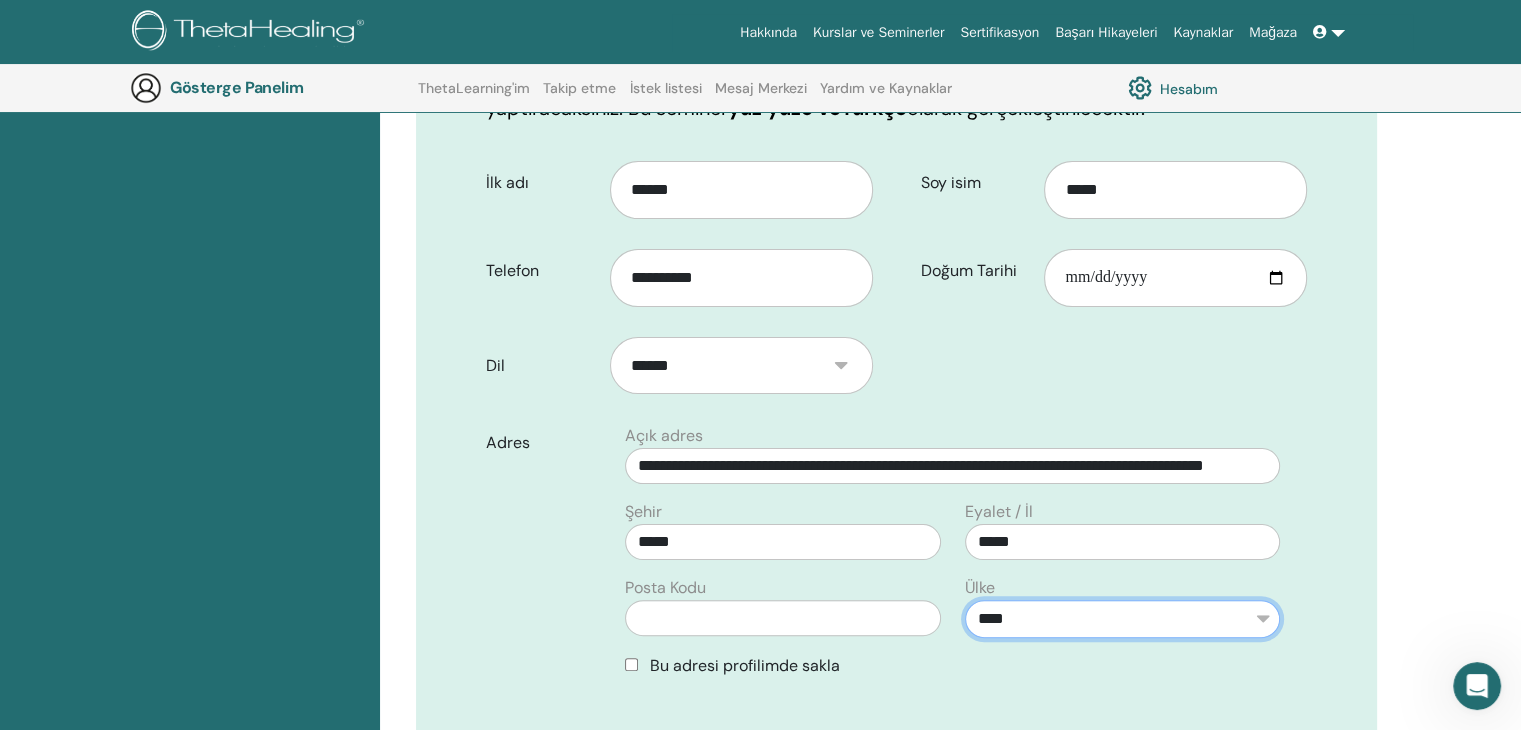 click on "**********" at bounding box center [1122, 619] 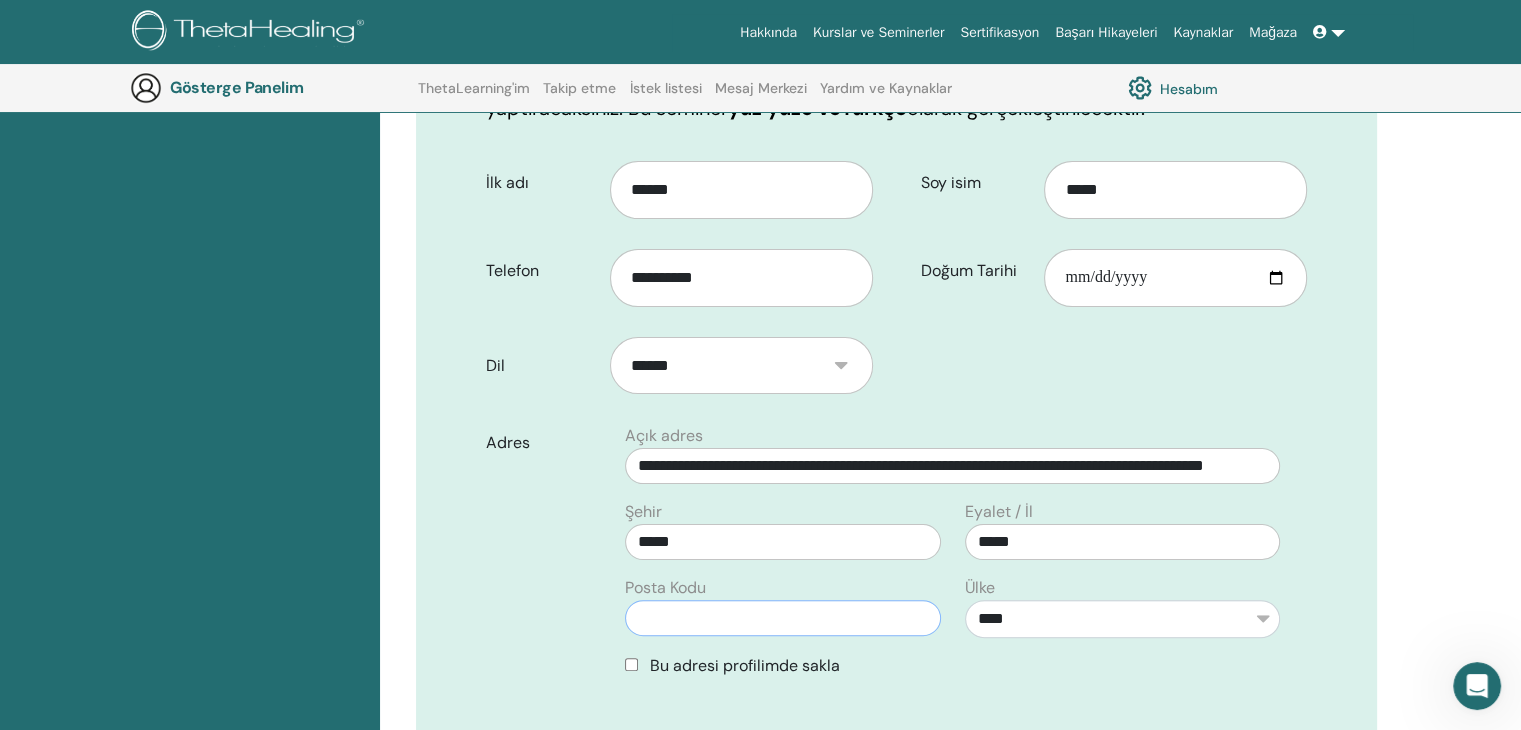 click at bounding box center (782, 618) 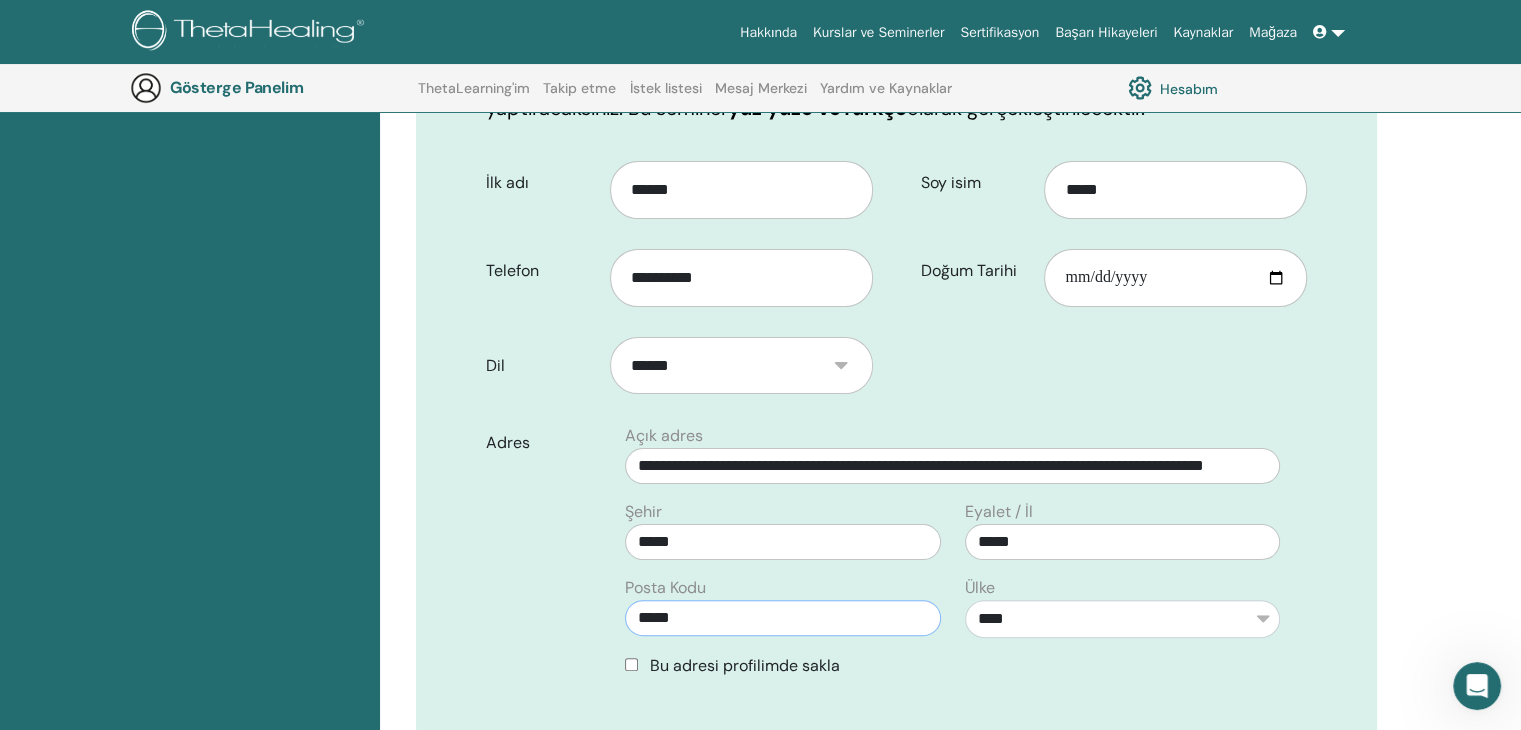 type on "*****" 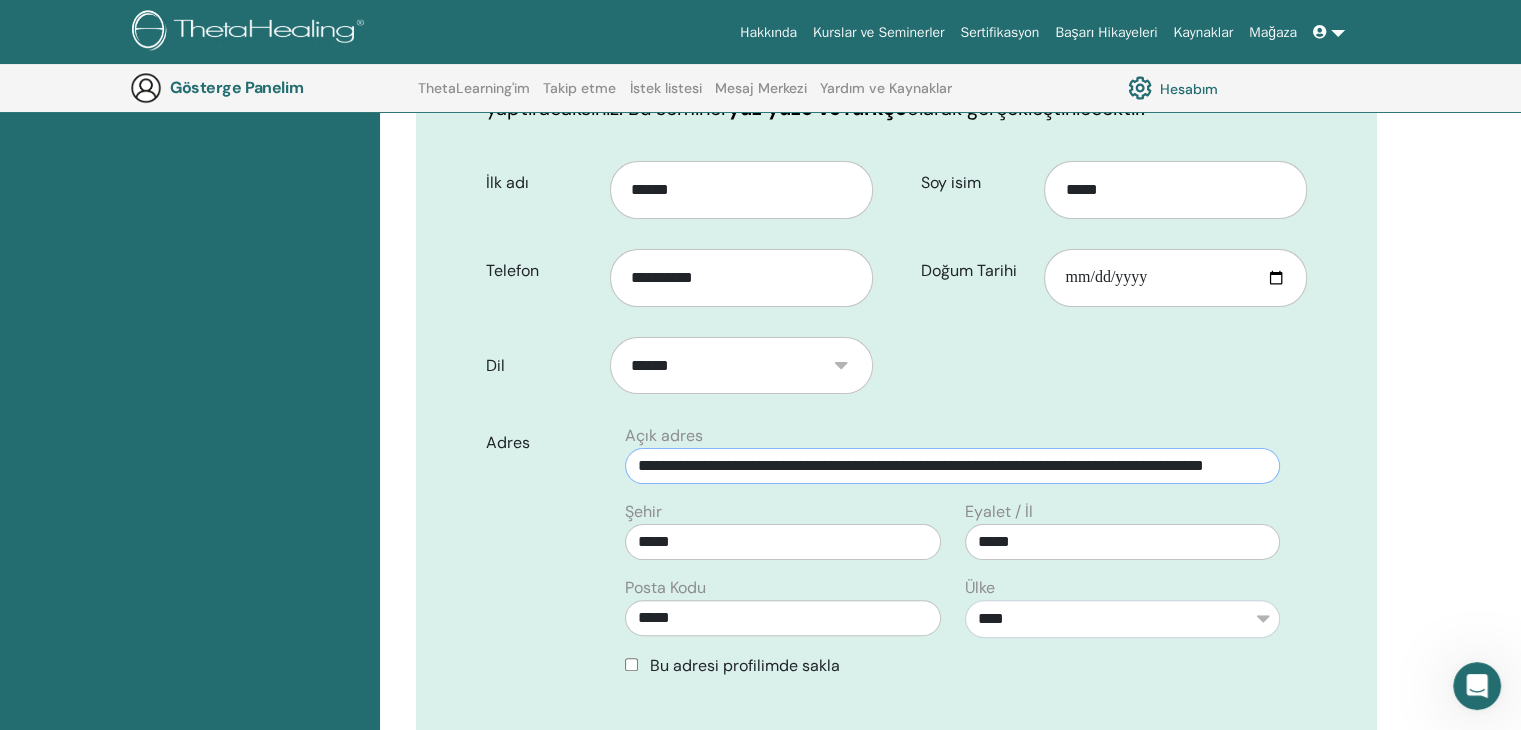 click on "**********" at bounding box center (952, 466) 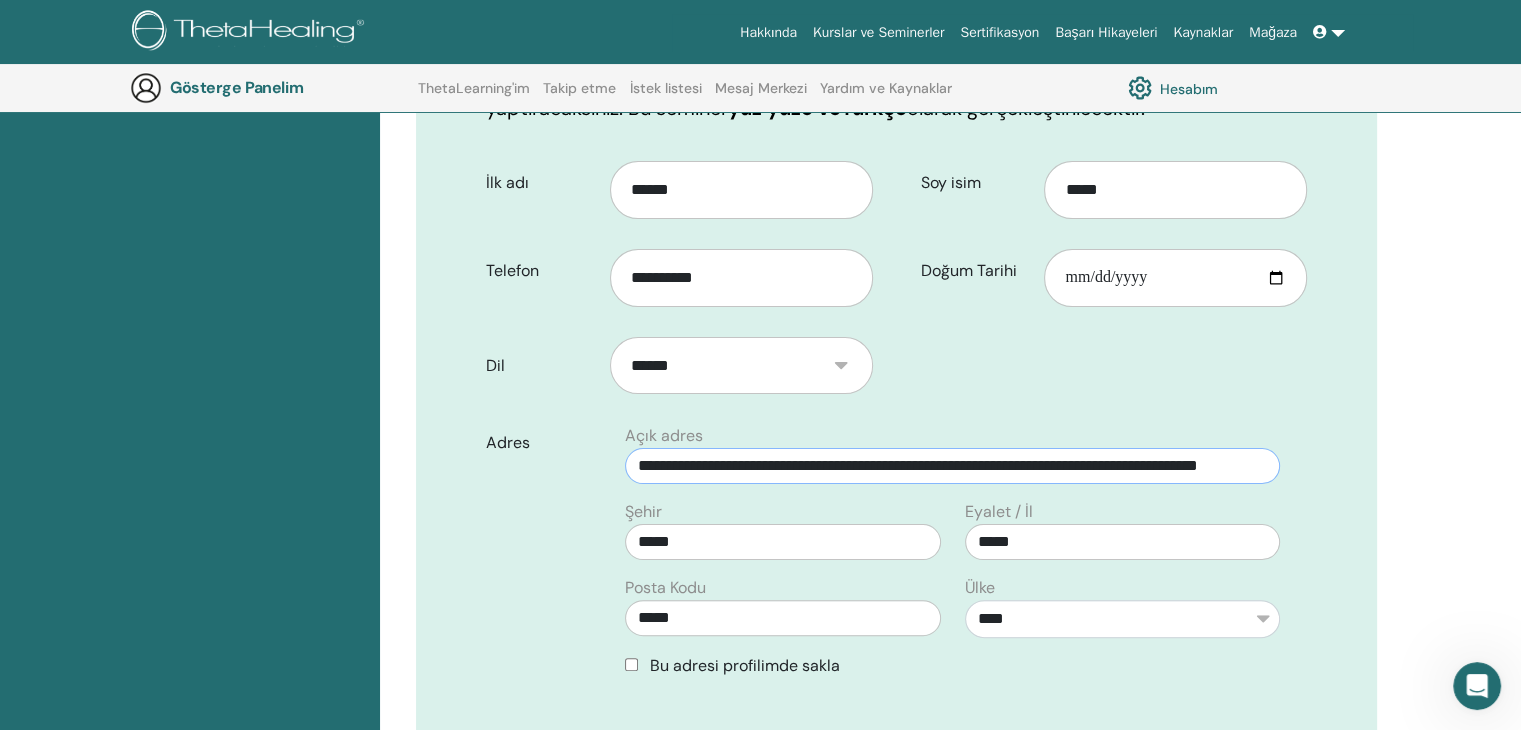 type on "**********" 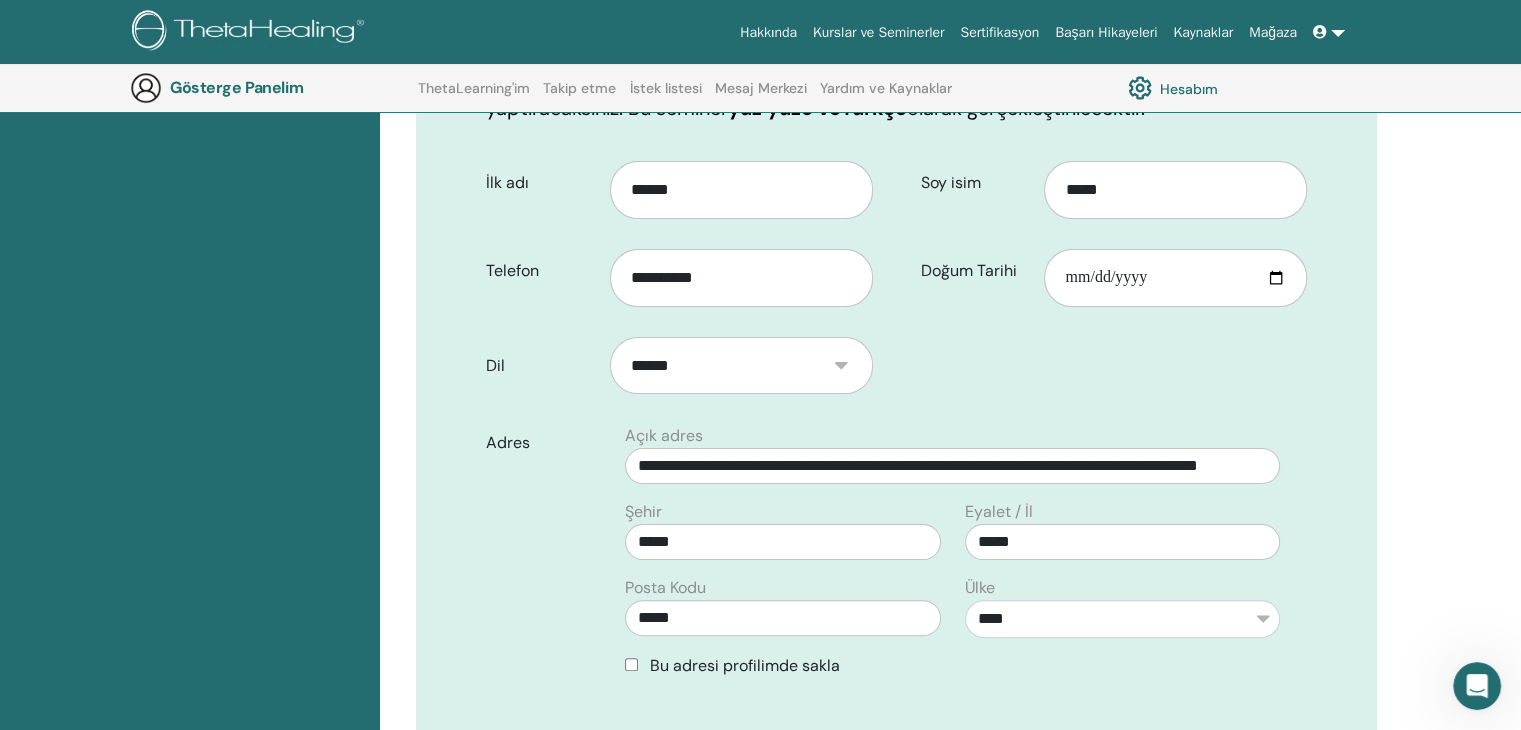 scroll, scrollTop: 328, scrollLeft: 0, axis: vertical 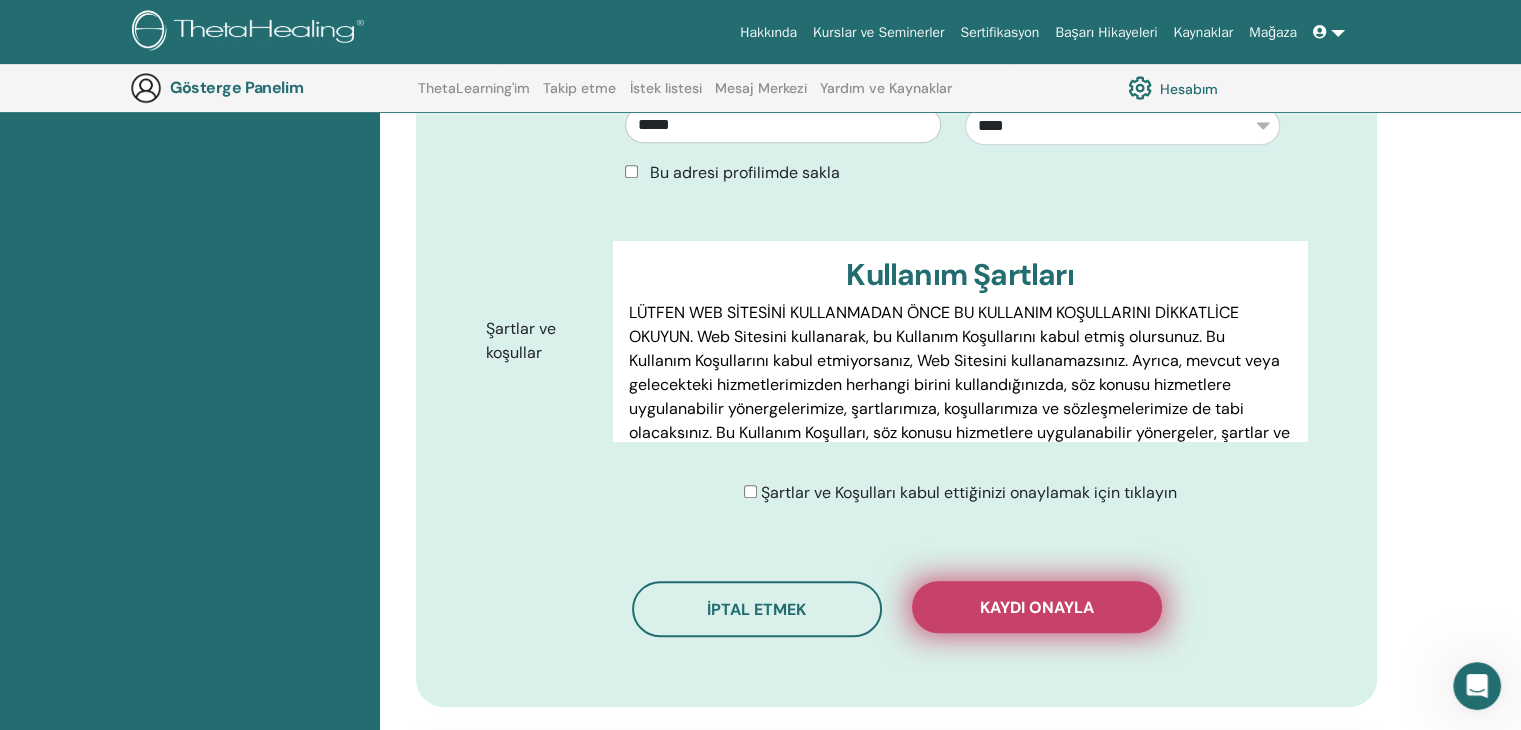 click on "Kaydı onayla" at bounding box center (1037, 607) 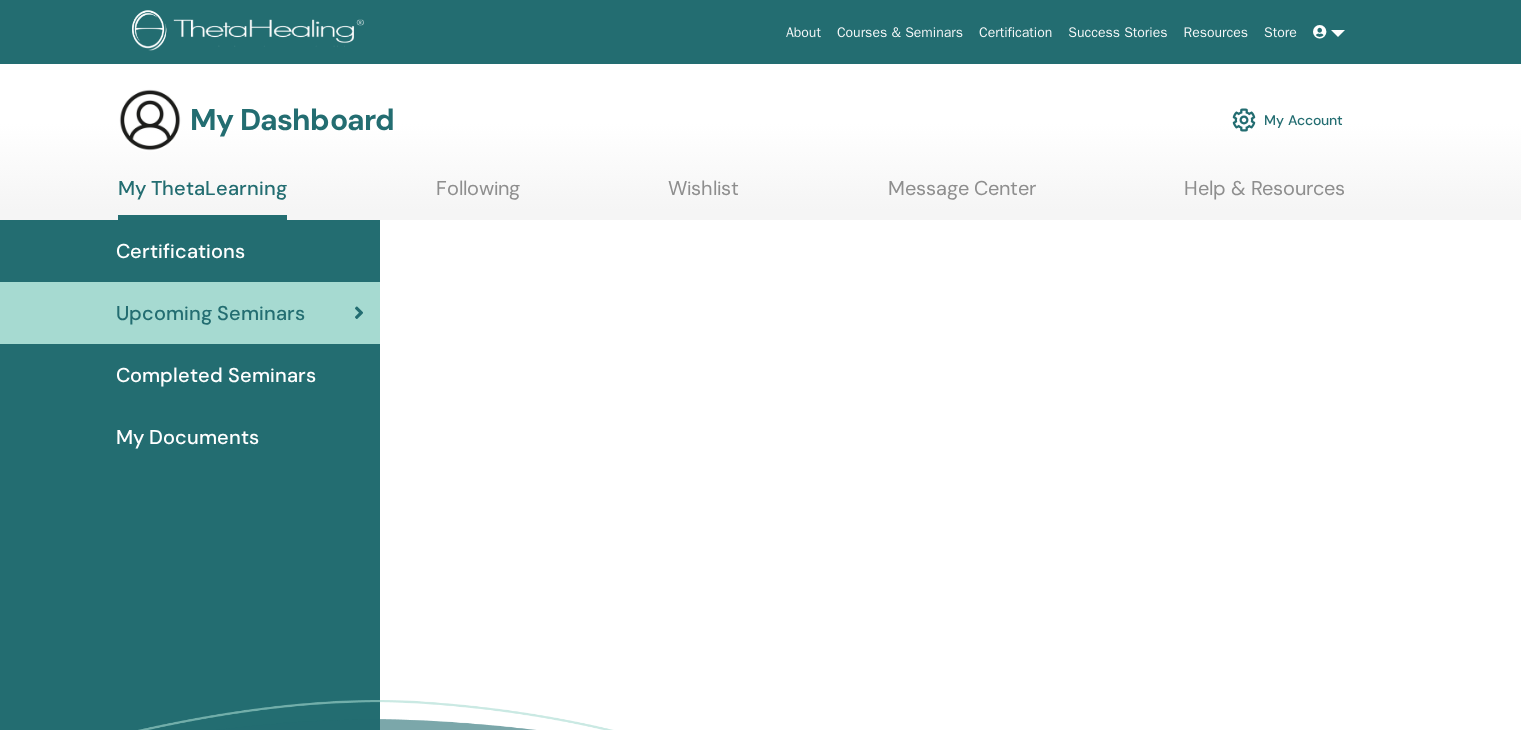scroll, scrollTop: 0, scrollLeft: 0, axis: both 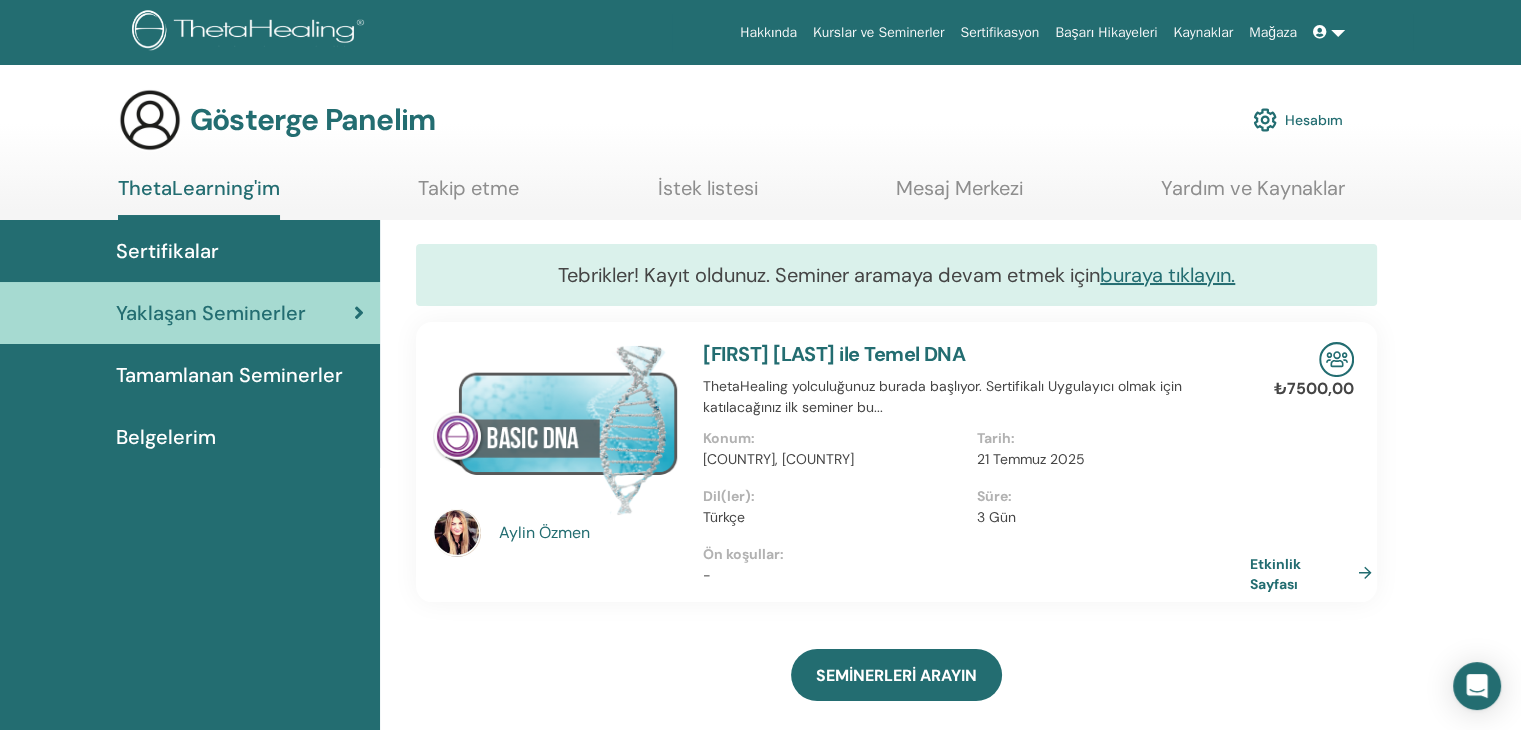 click at bounding box center (1329, 32) 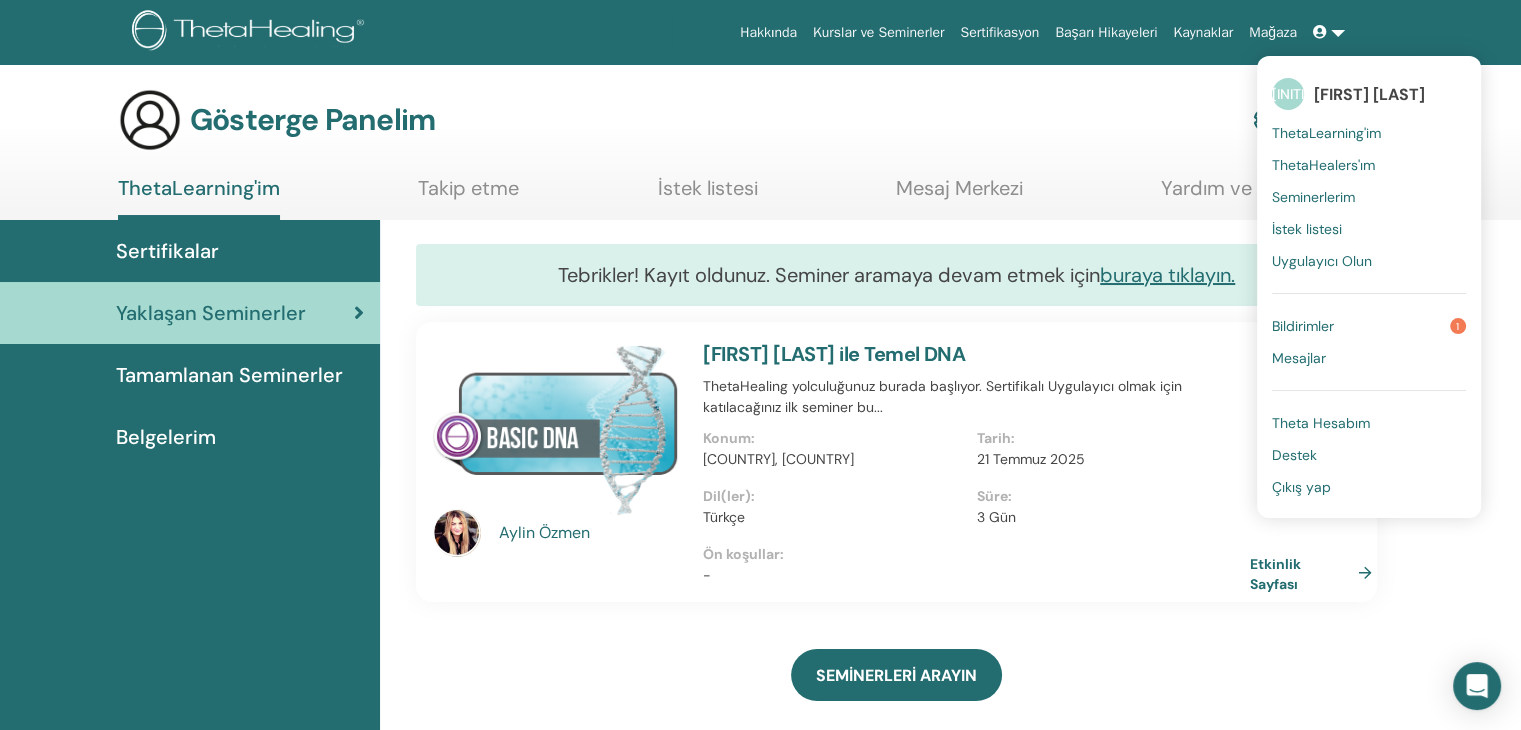 click on "Çıkış yap" at bounding box center [1301, 487] 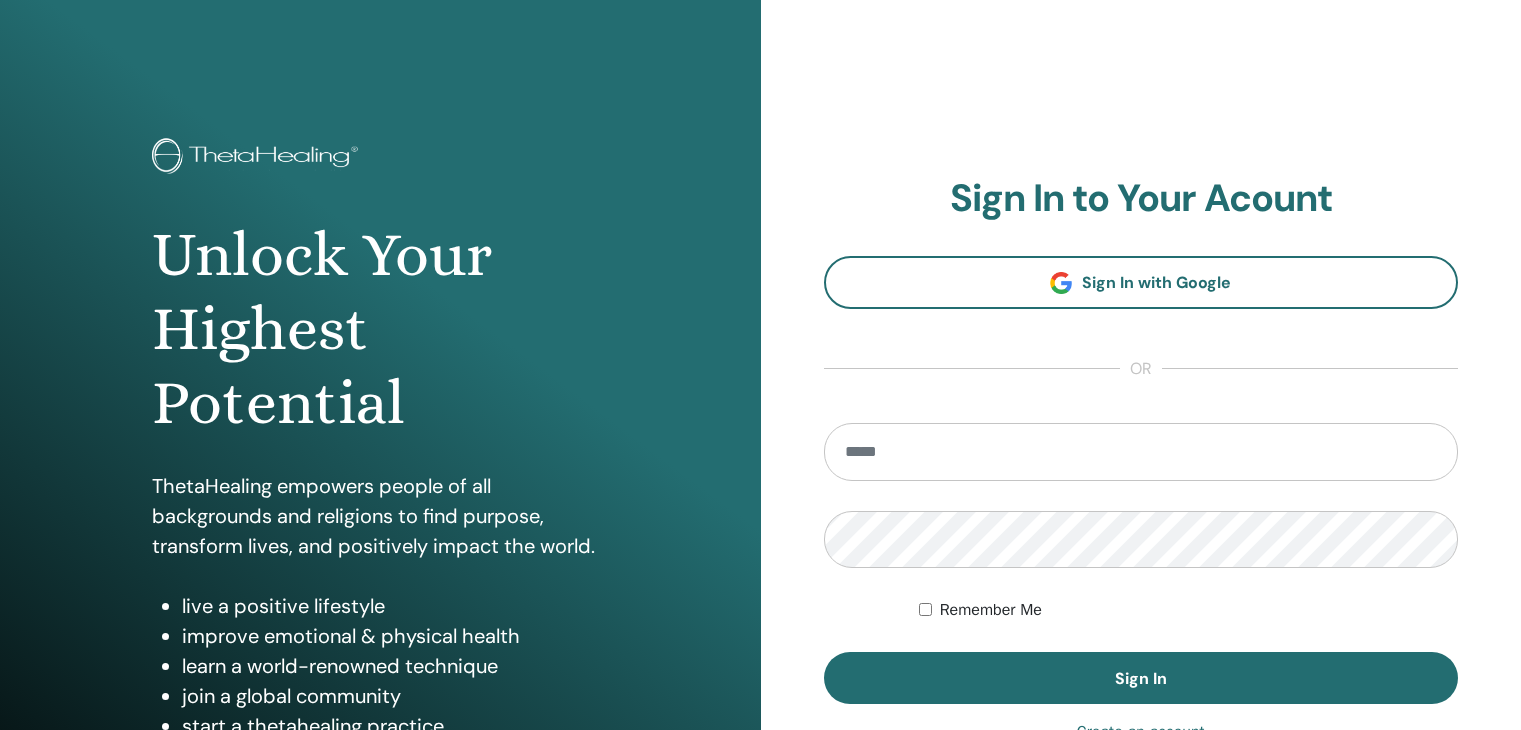 scroll, scrollTop: 0, scrollLeft: 0, axis: both 